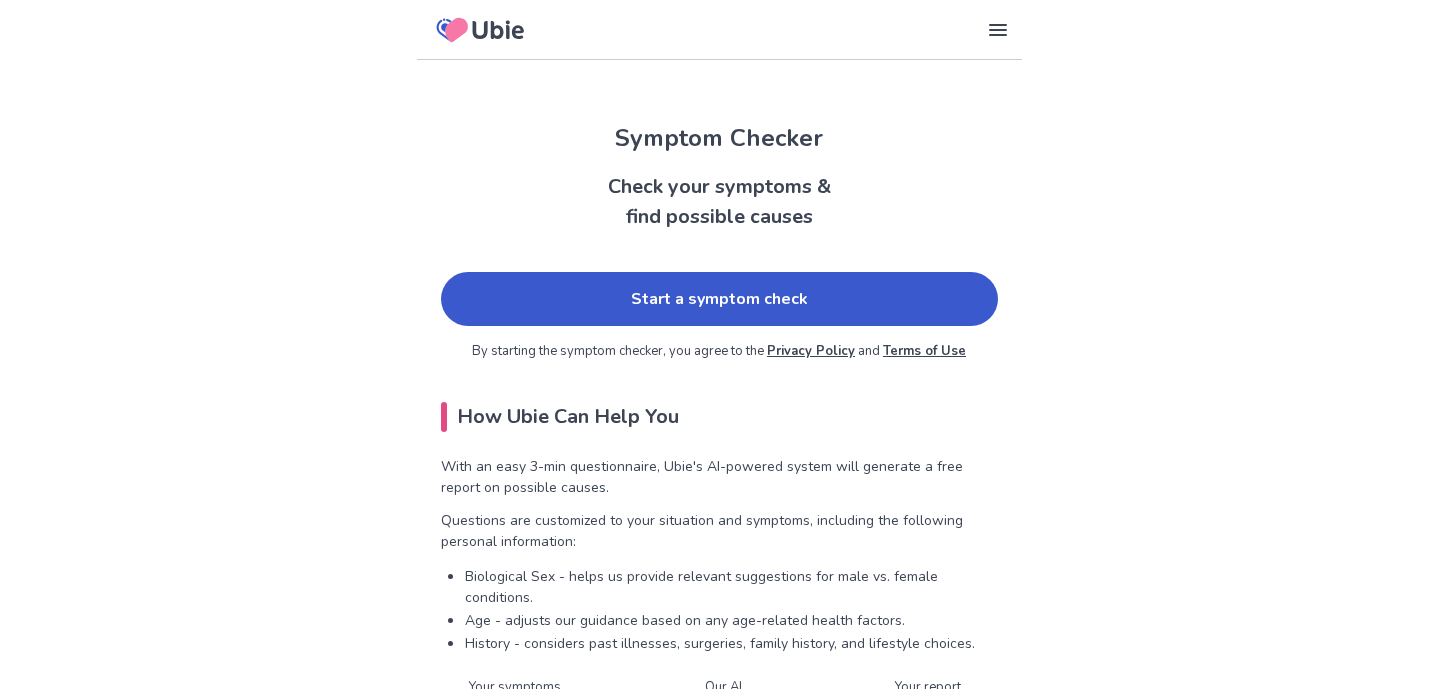 scroll, scrollTop: 0, scrollLeft: 0, axis: both 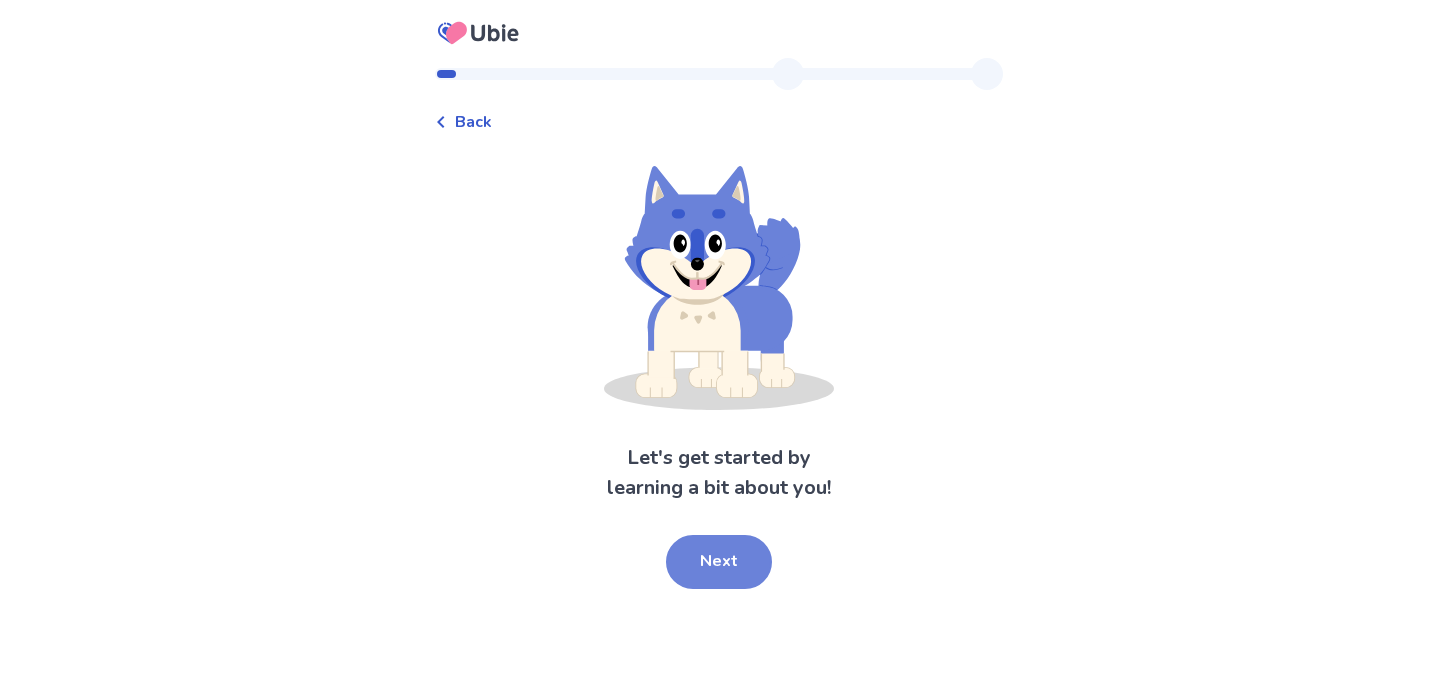 click on "Next" at bounding box center [719, 562] 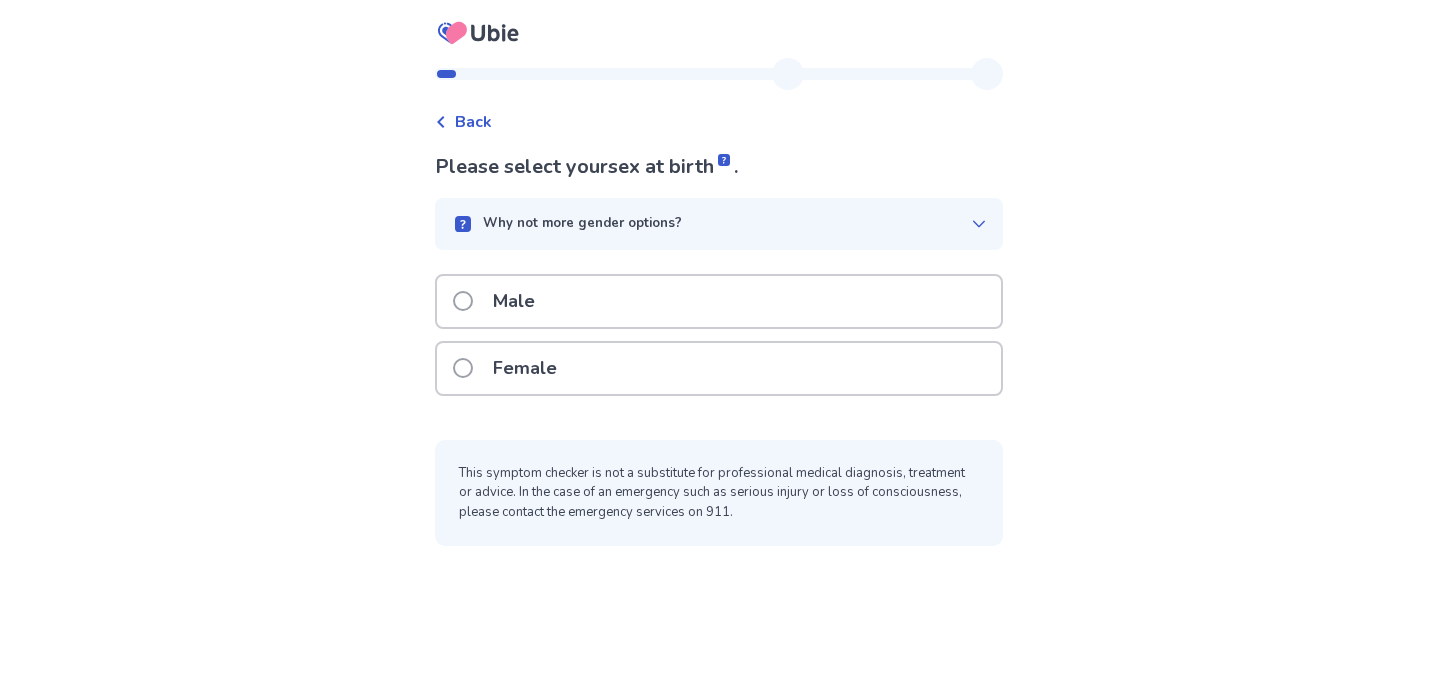 click on "Female" at bounding box center [719, 368] 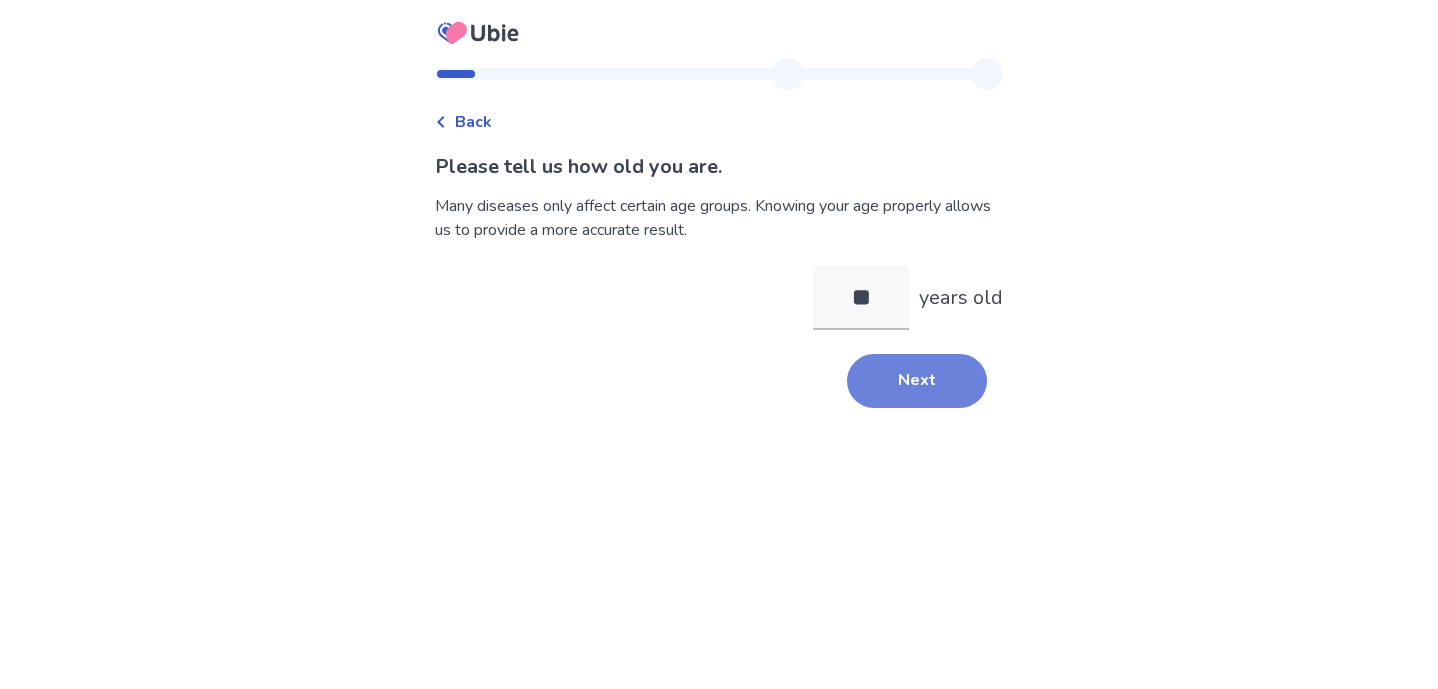 type on "**" 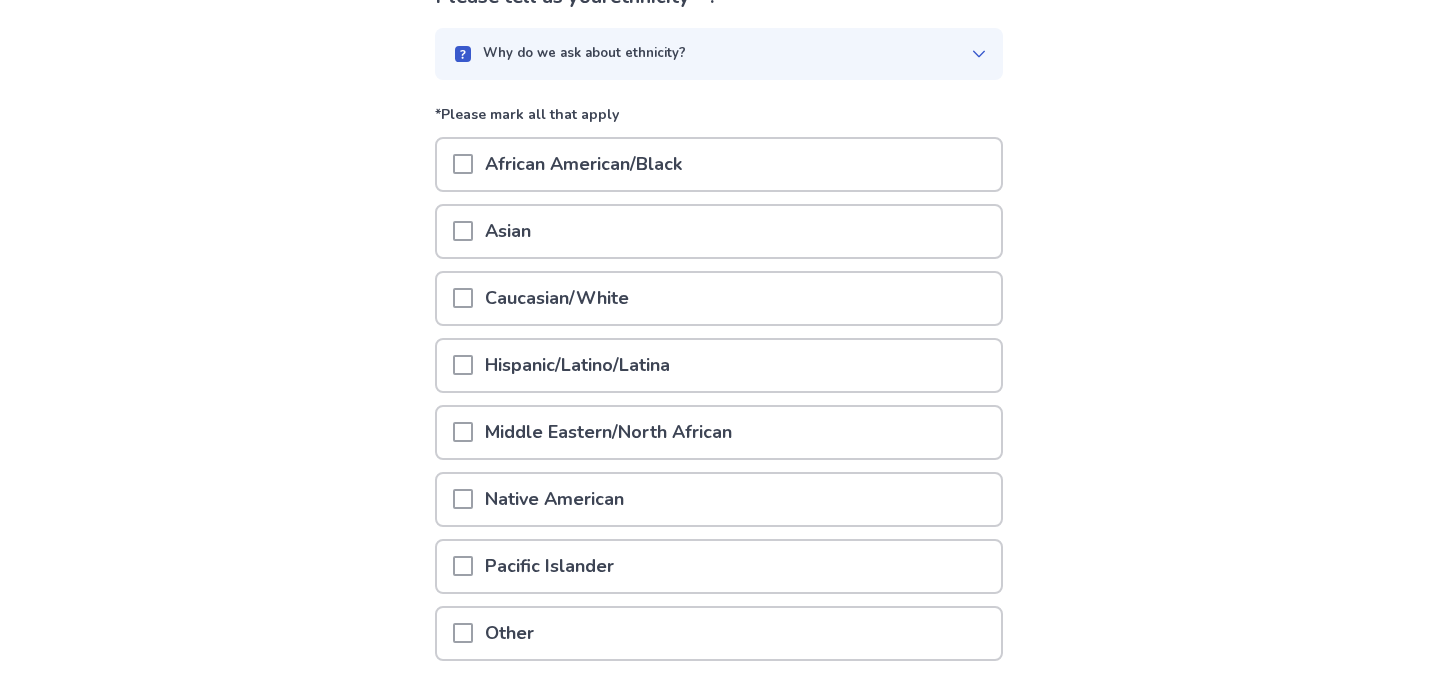 scroll, scrollTop: 169, scrollLeft: 0, axis: vertical 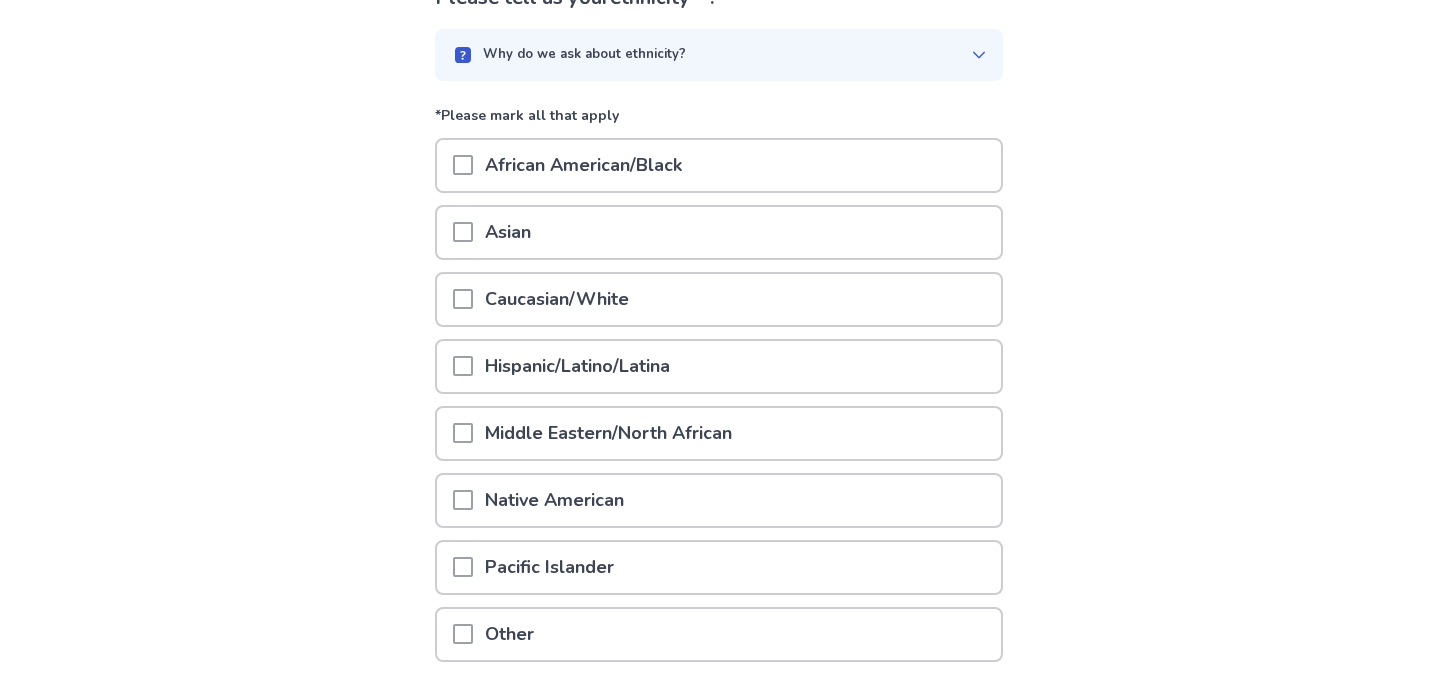 click at bounding box center (463, 299) 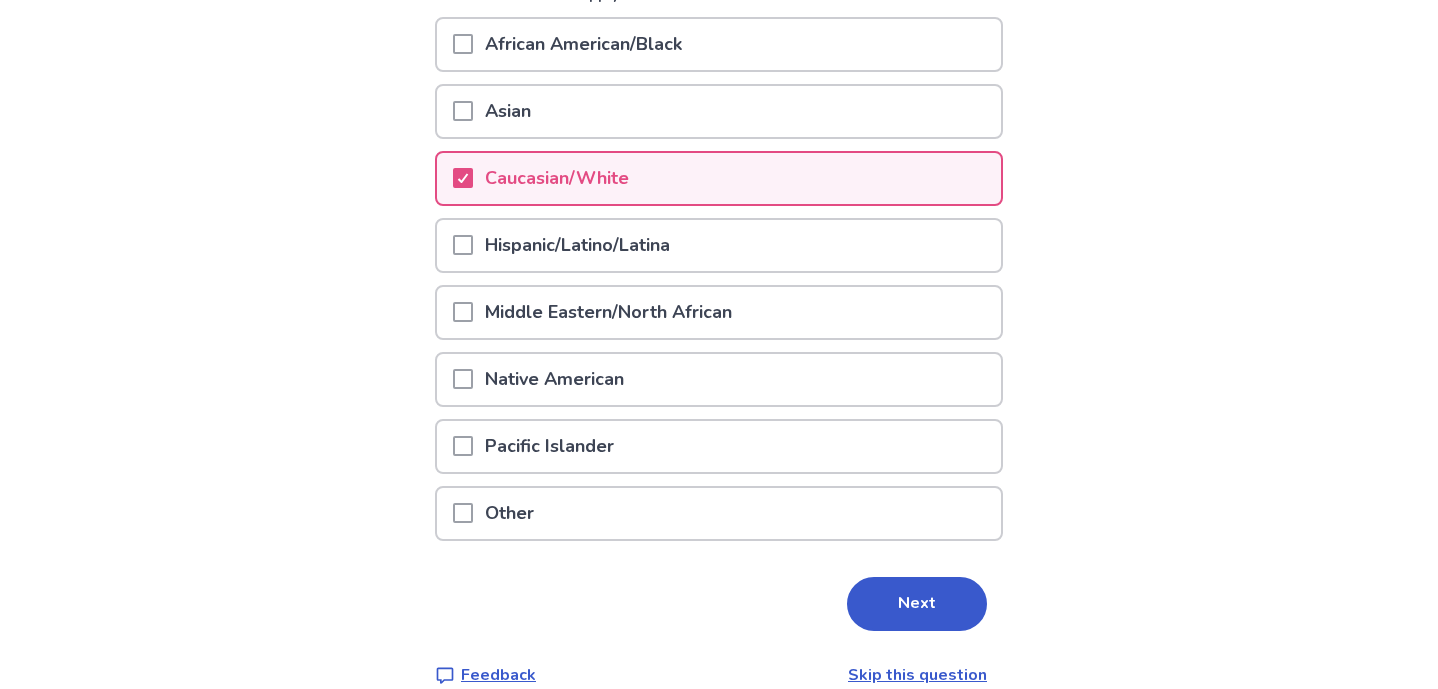 scroll, scrollTop: 319, scrollLeft: 0, axis: vertical 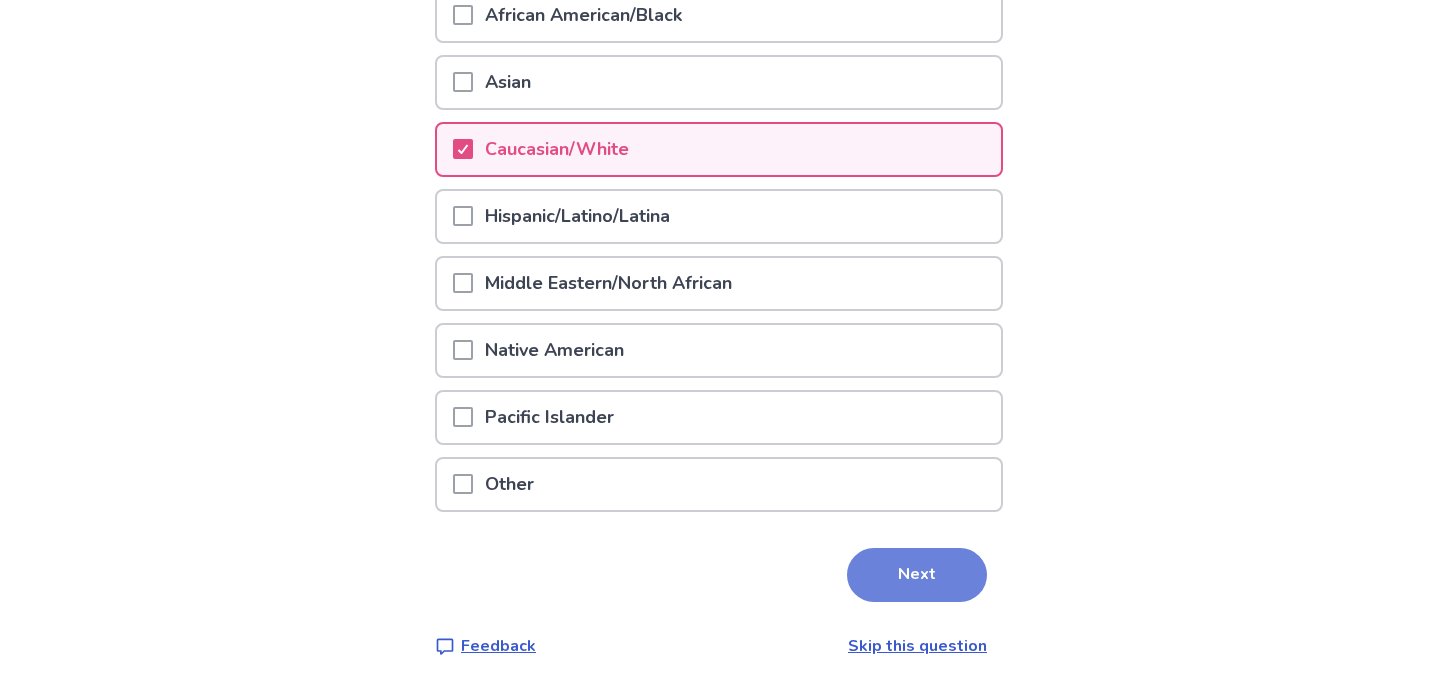 click on "Next" at bounding box center [917, 575] 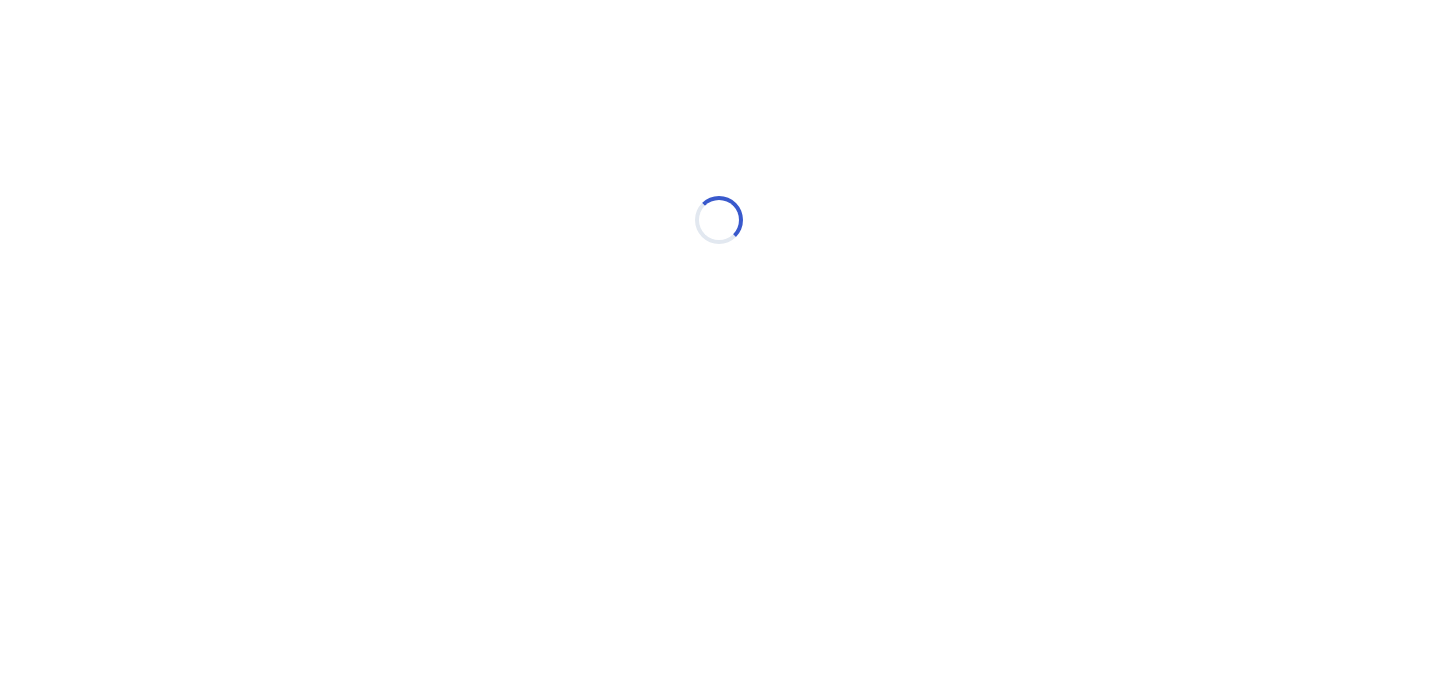 scroll, scrollTop: 0, scrollLeft: 0, axis: both 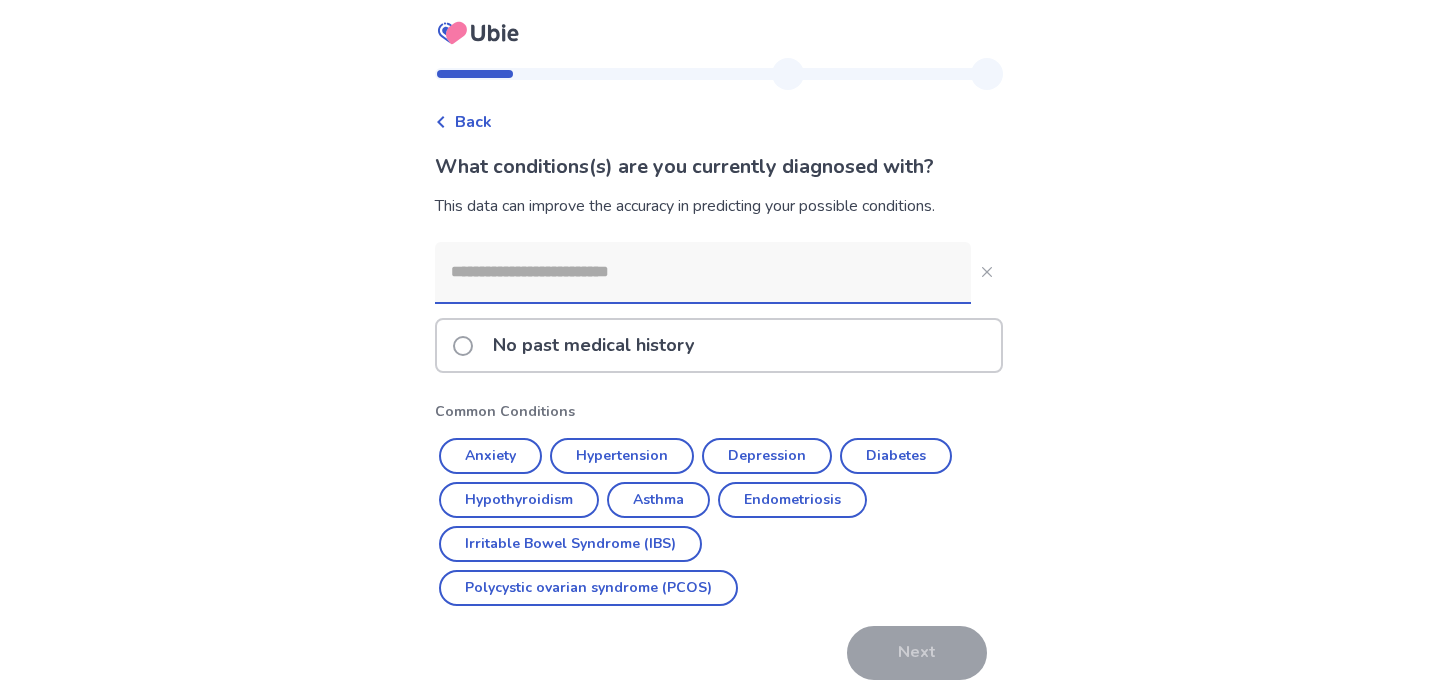 click at bounding box center [703, 272] 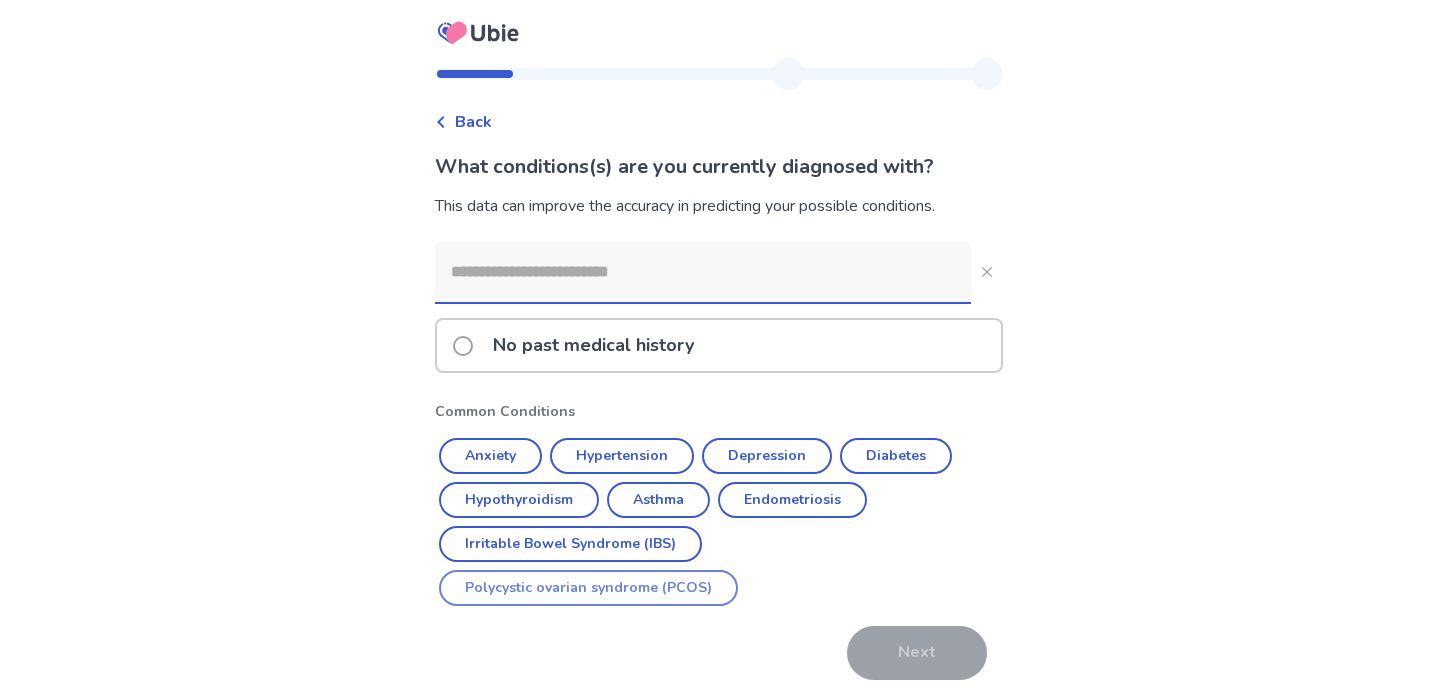 click on "Polycystic ovarian syndrome (PCOS)" at bounding box center (588, 588) 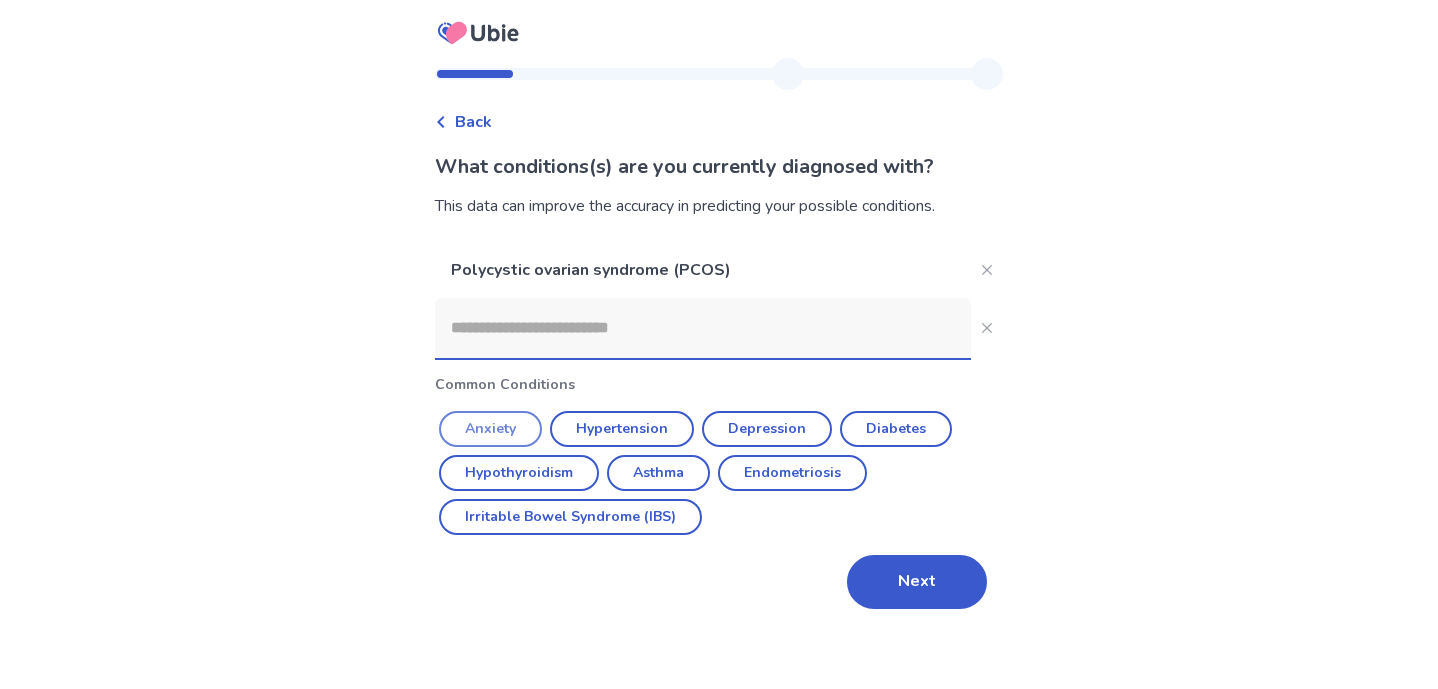 click on "Anxiety" at bounding box center (490, 429) 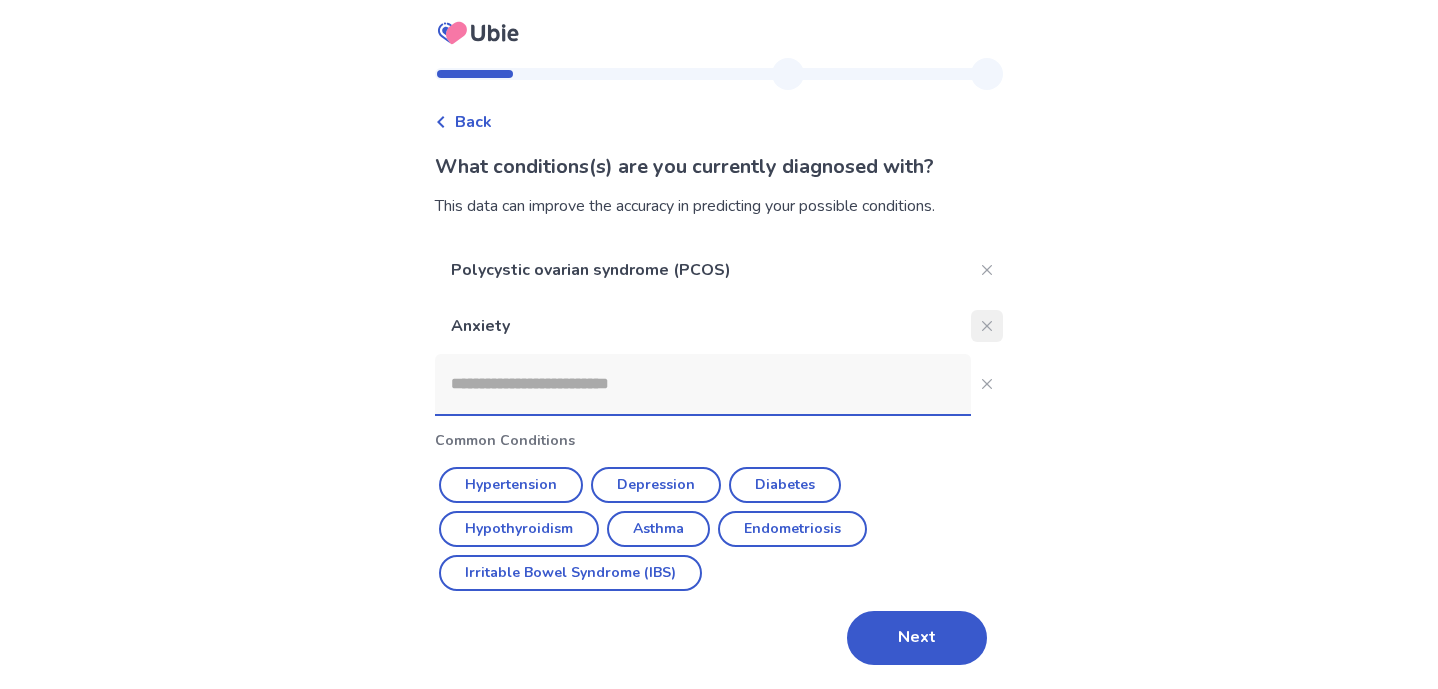 click 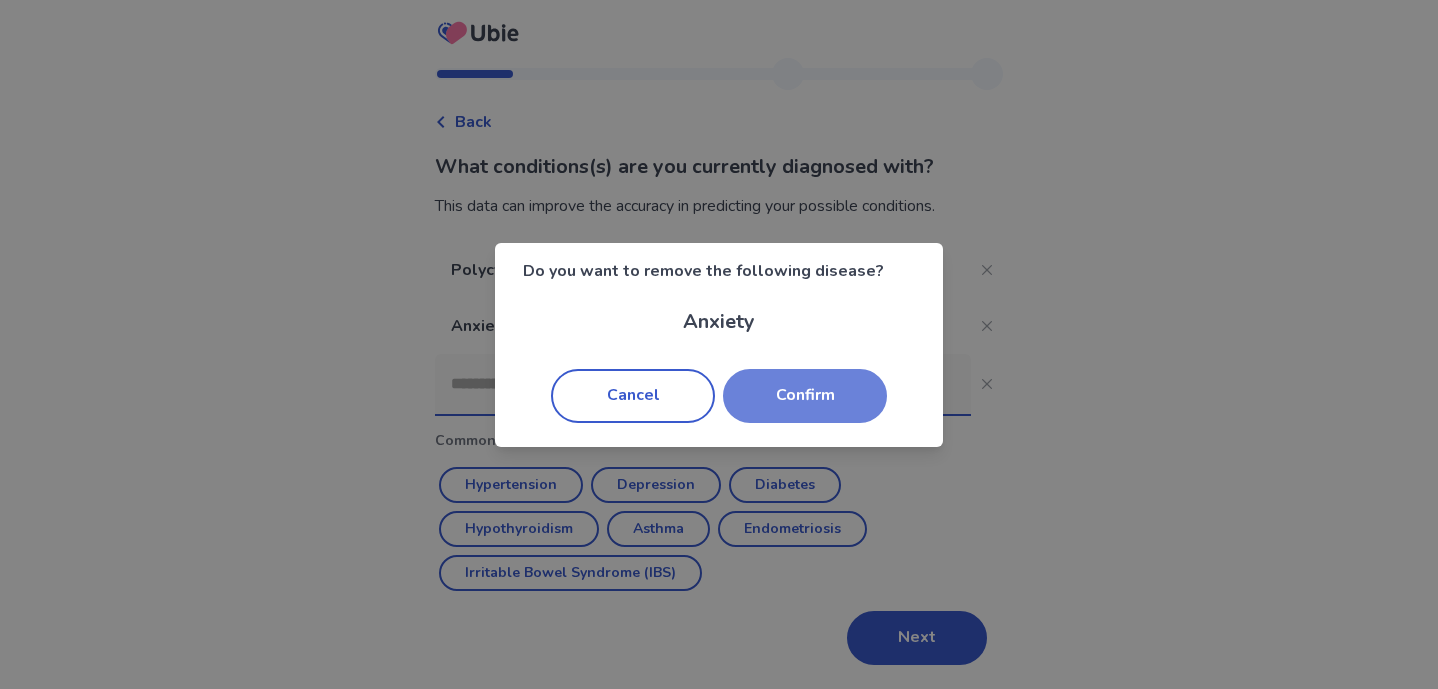 click on "Confirm" at bounding box center [805, 396] 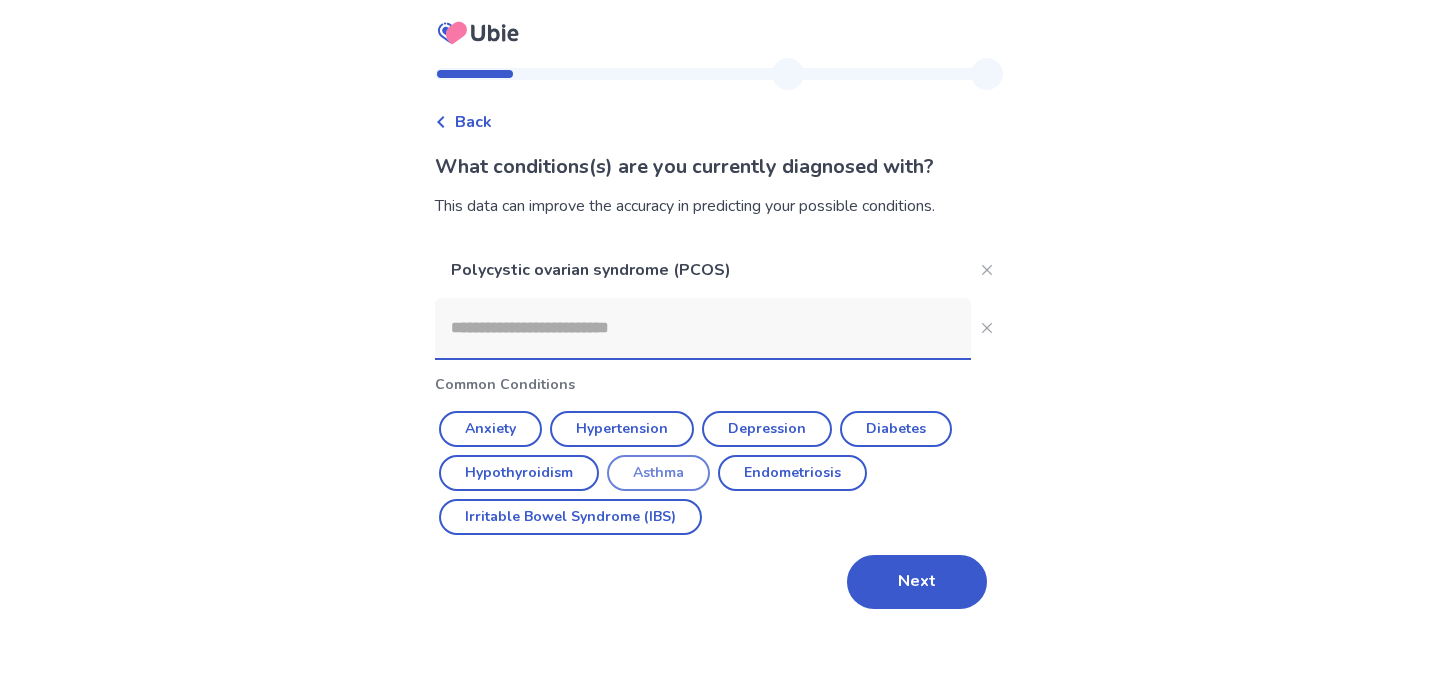 click on "Asthma" at bounding box center (658, 473) 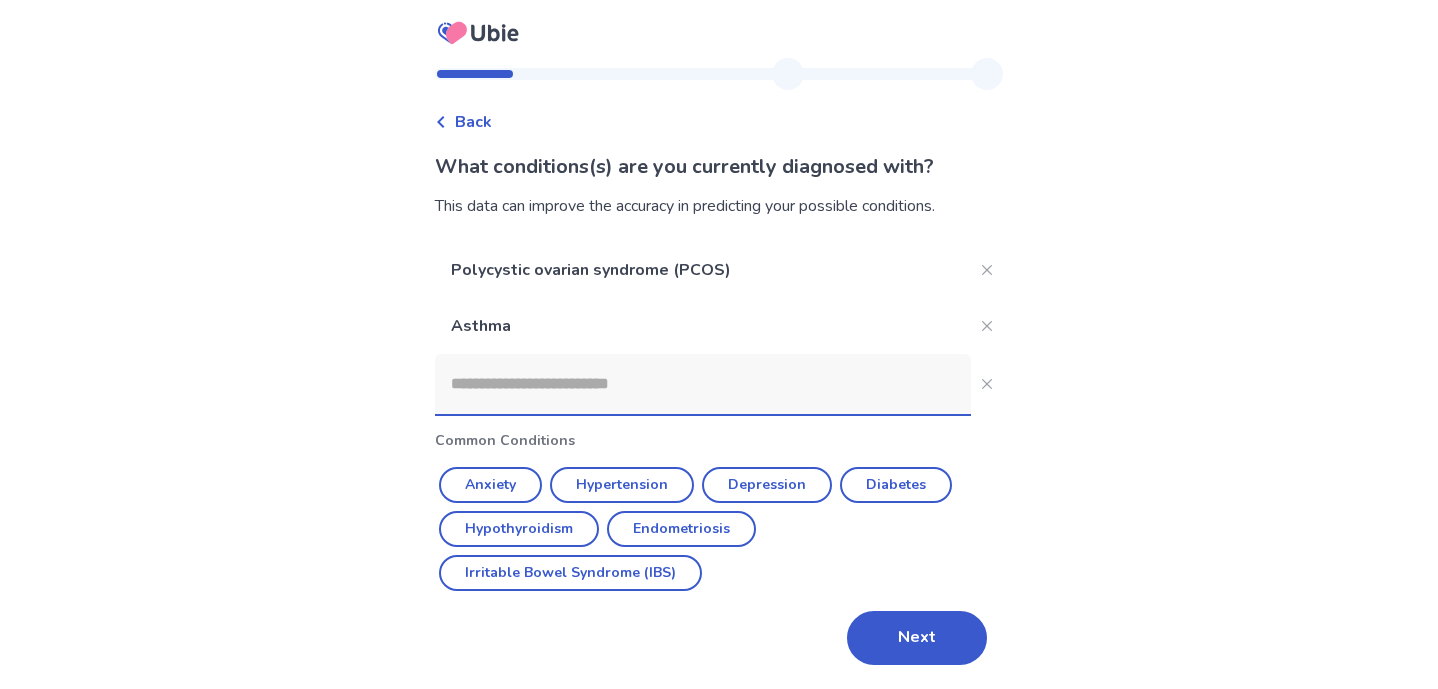 click at bounding box center [703, 384] 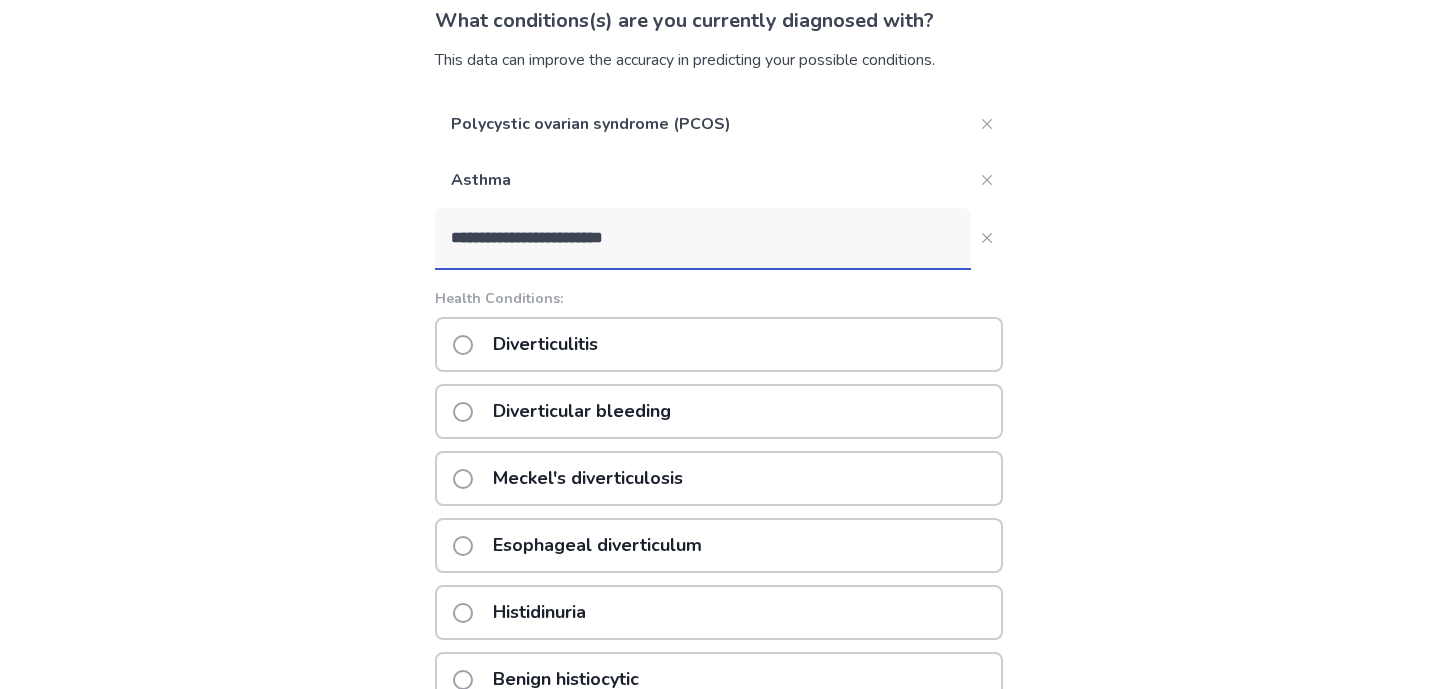 scroll, scrollTop: 152, scrollLeft: 0, axis: vertical 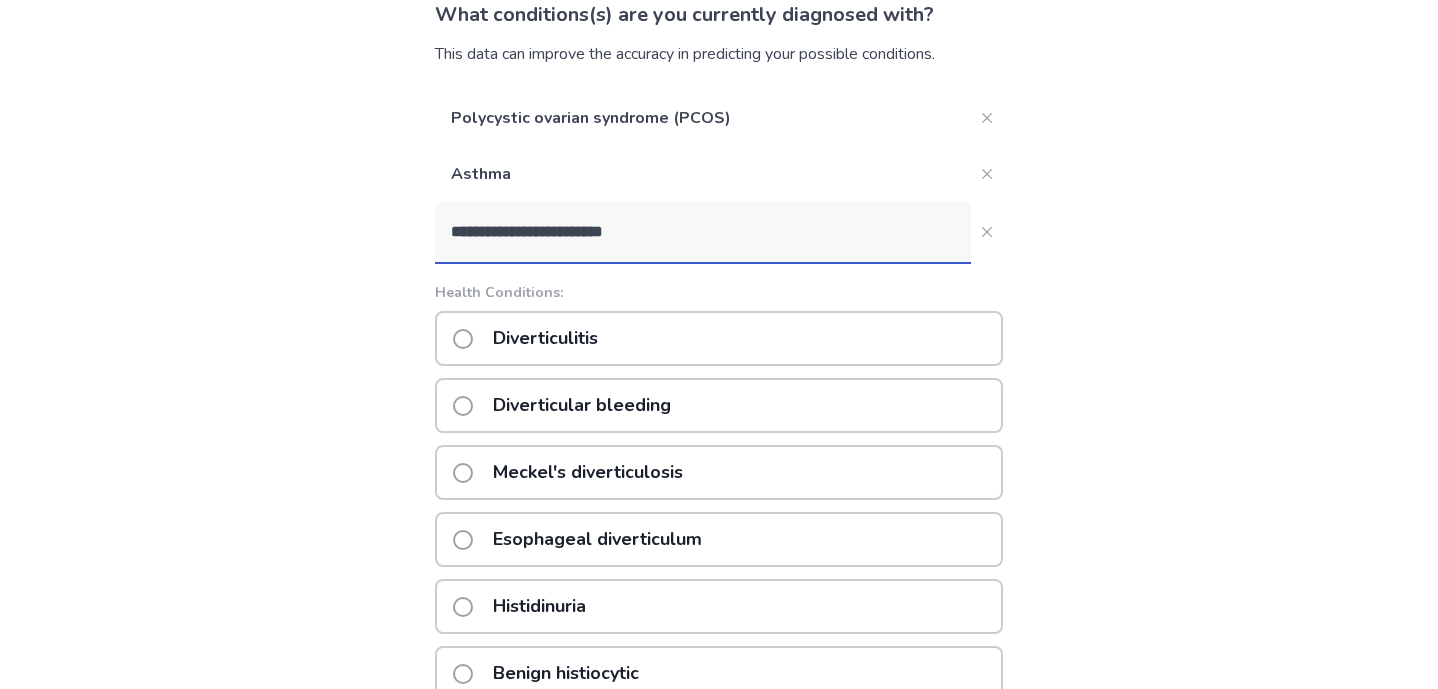 type on "**********" 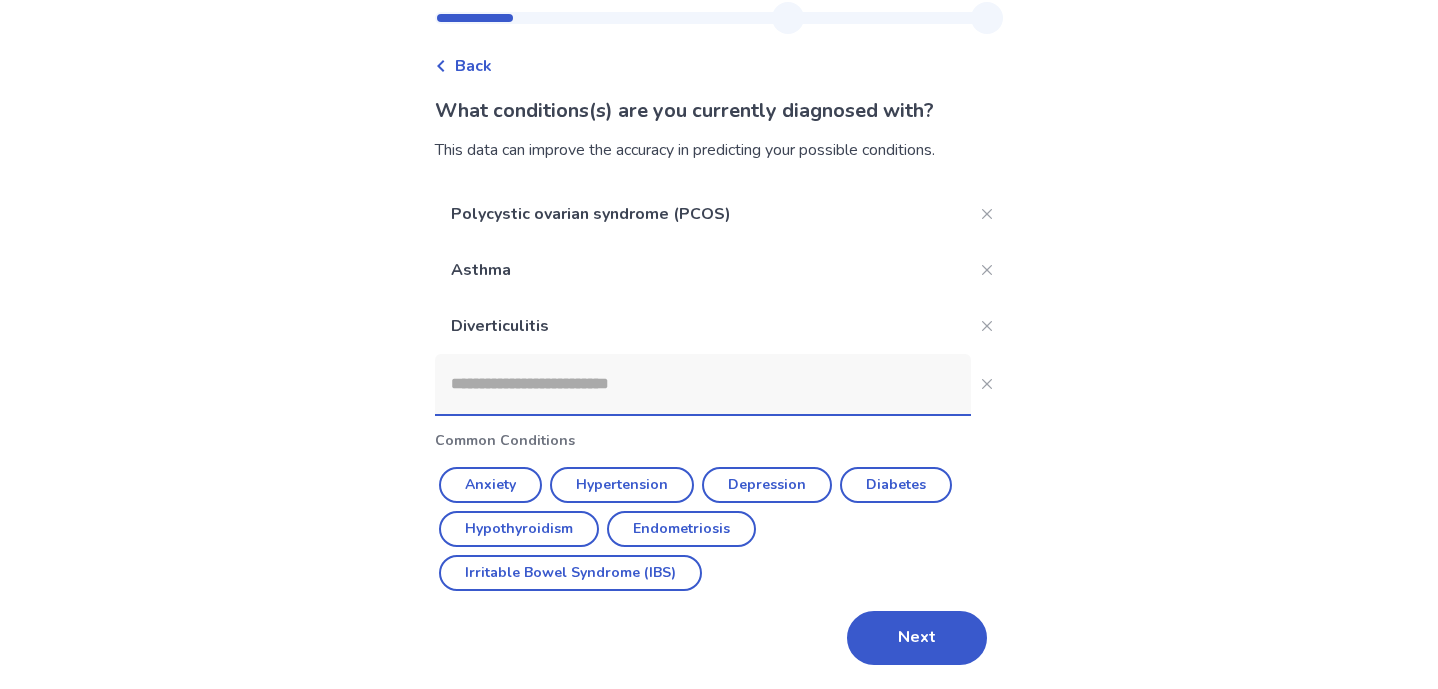 scroll, scrollTop: 56, scrollLeft: 0, axis: vertical 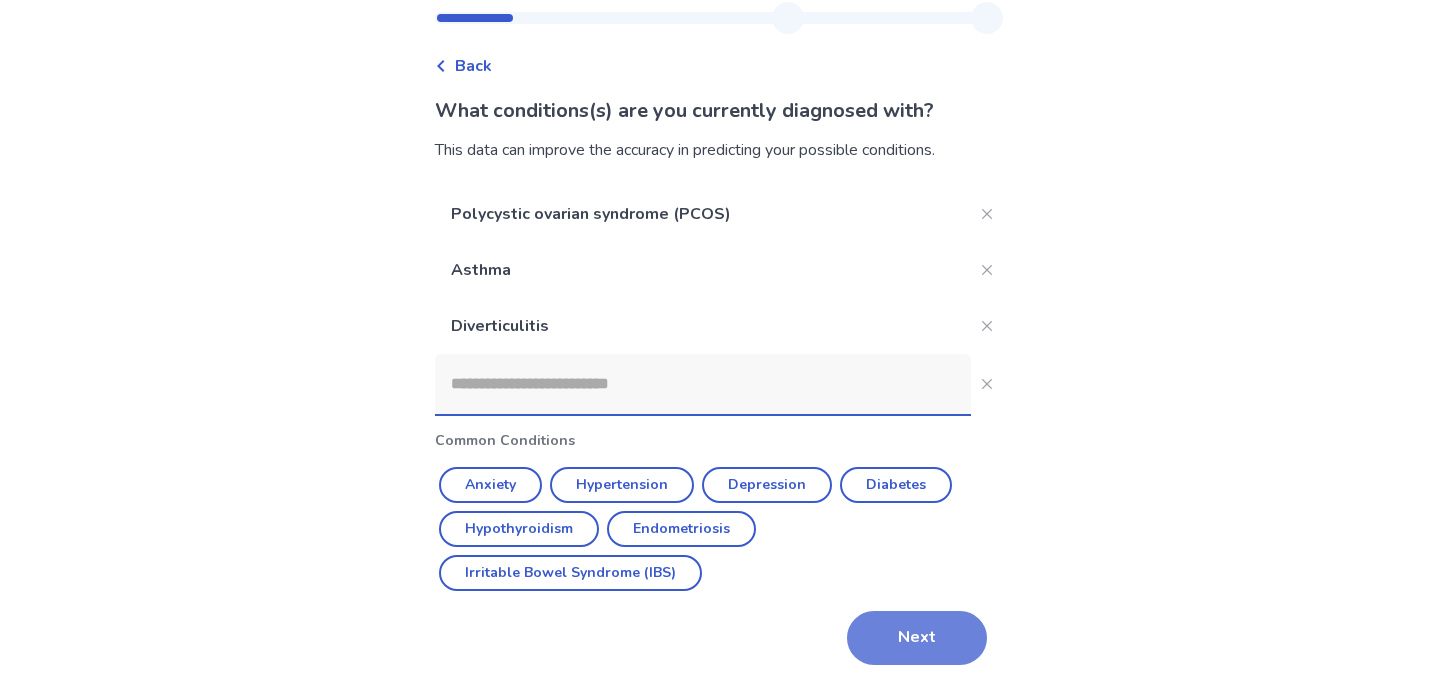 click on "Next" at bounding box center [917, 638] 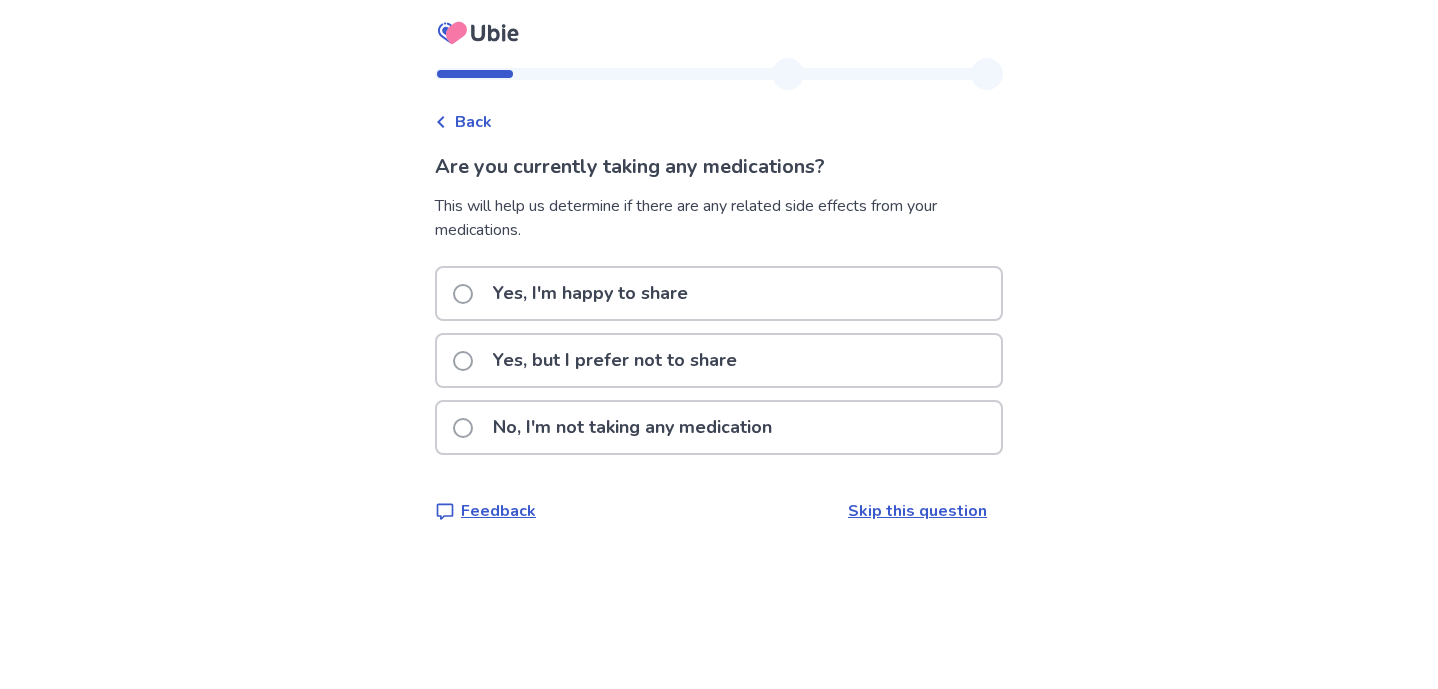 click on "No, I'm not taking any medication" at bounding box center [632, 427] 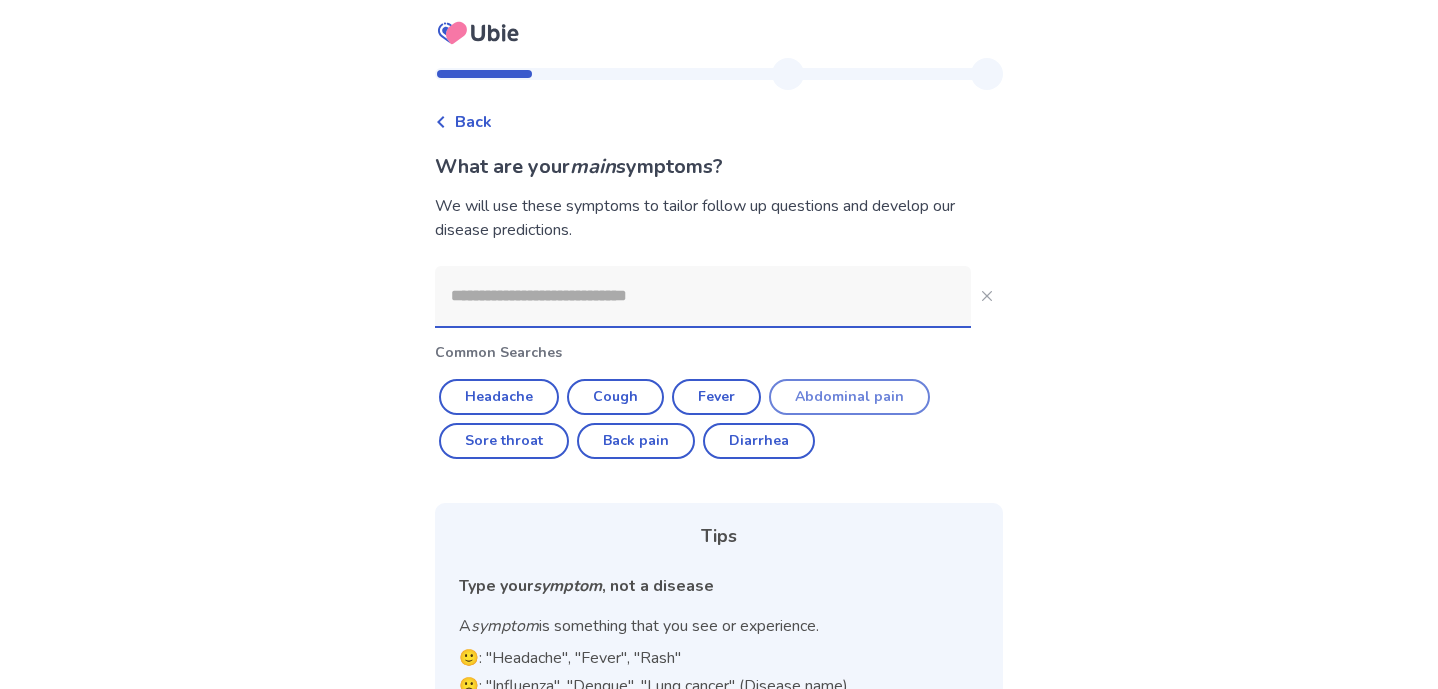 click on "Abdominal pain" 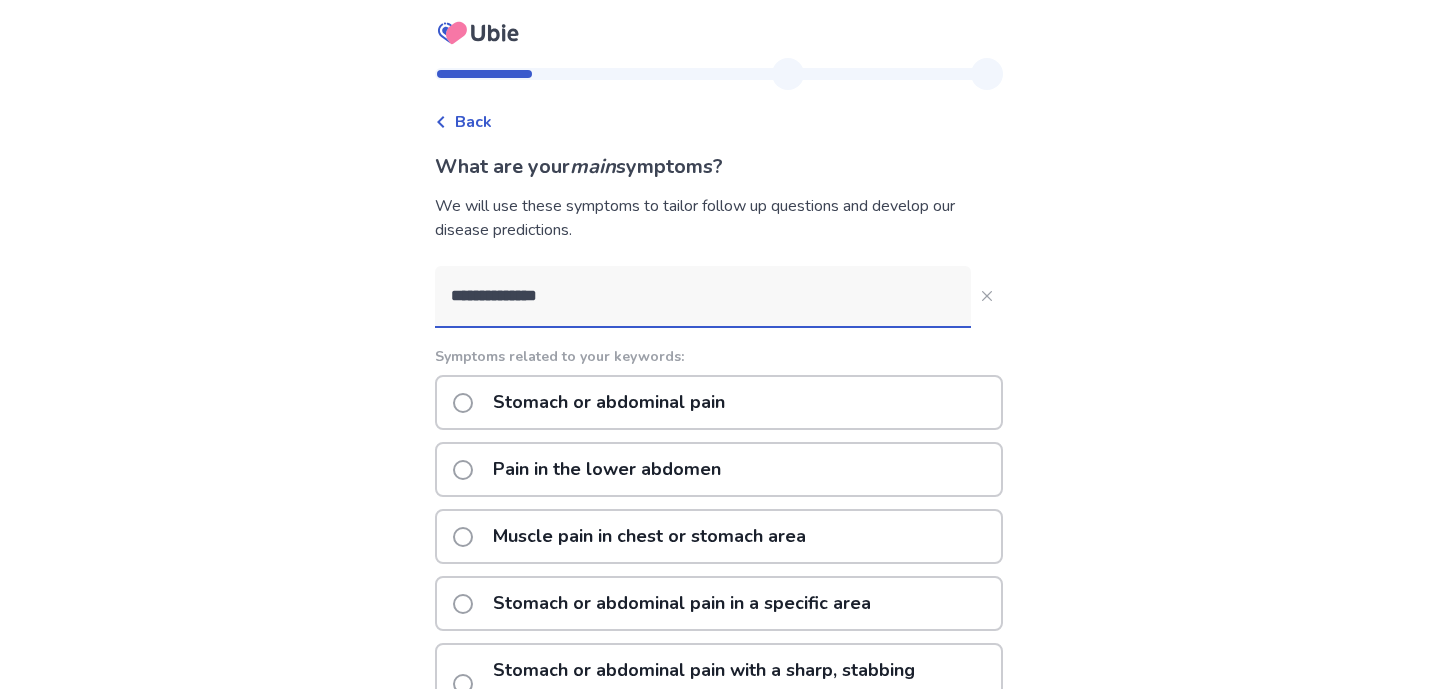 click on "Stomach or abdominal pain" 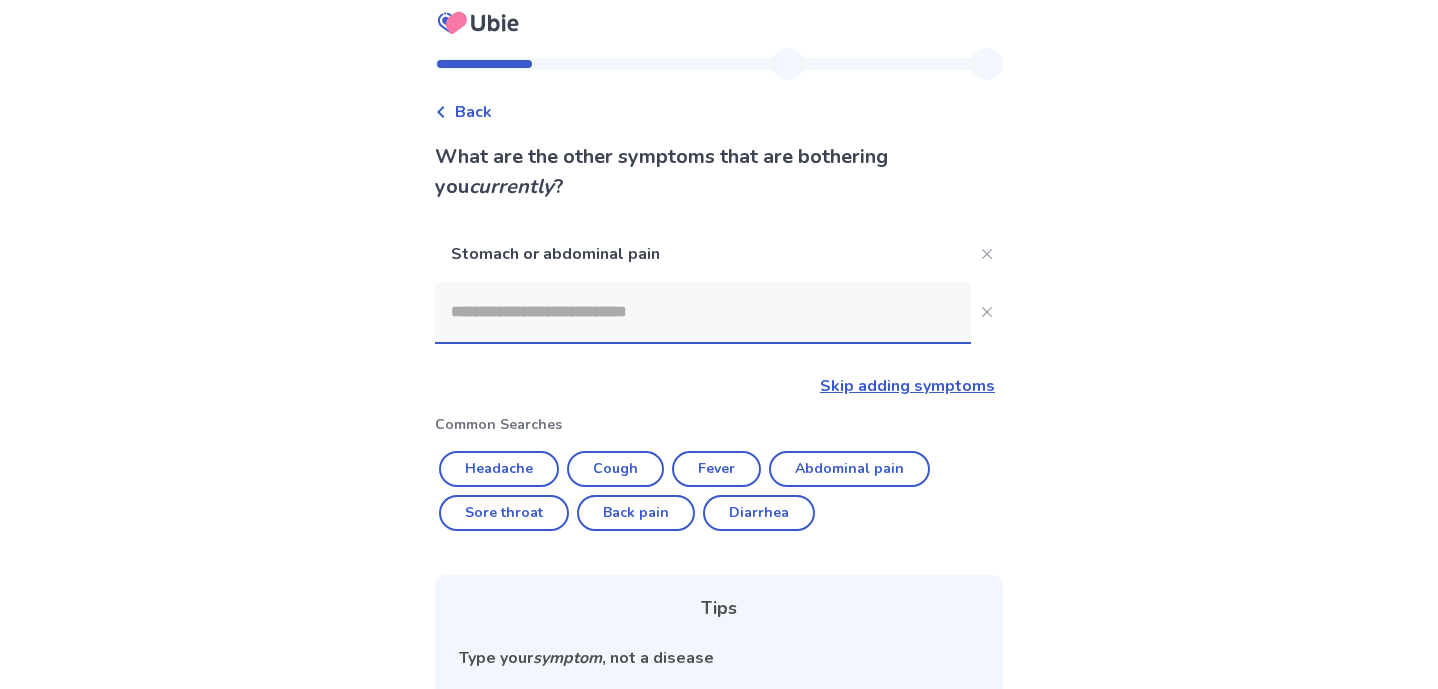 scroll, scrollTop: 0, scrollLeft: 0, axis: both 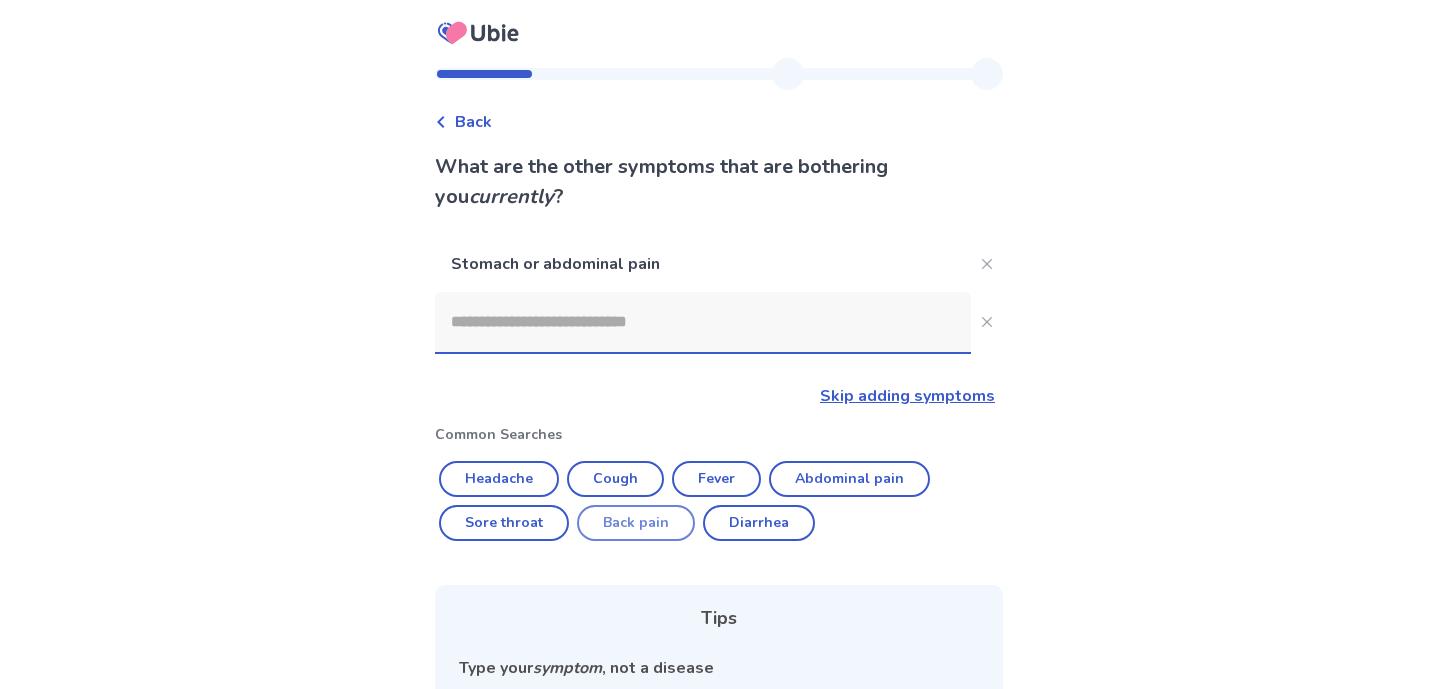 click on "Back pain" 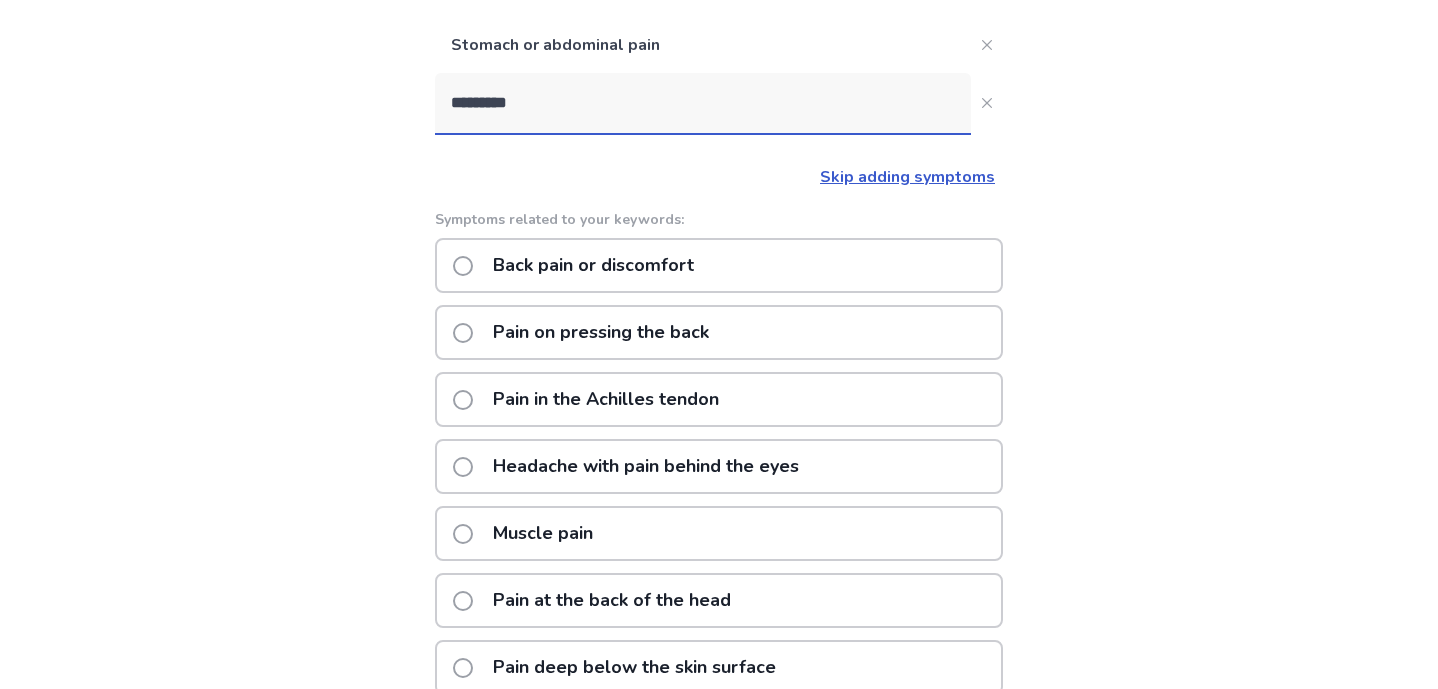 scroll, scrollTop: 110, scrollLeft: 0, axis: vertical 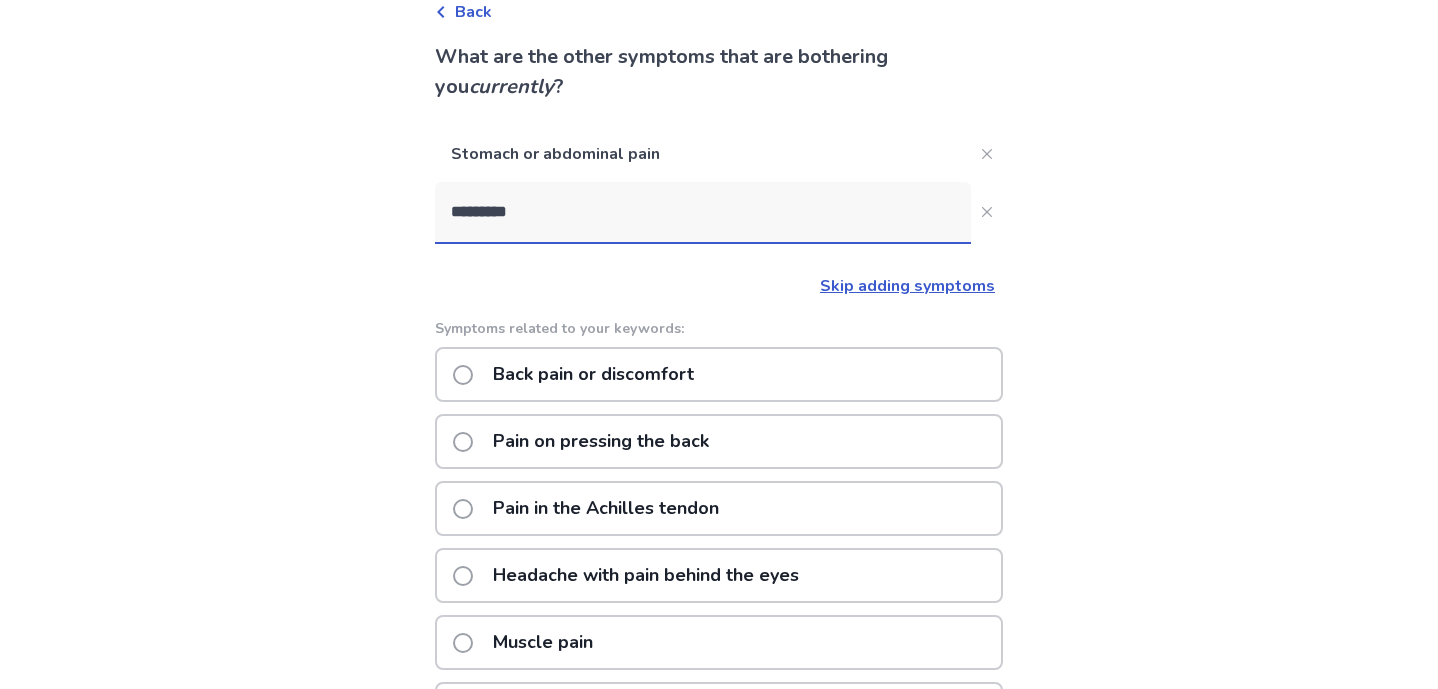 click on "Back pain or discomfort" 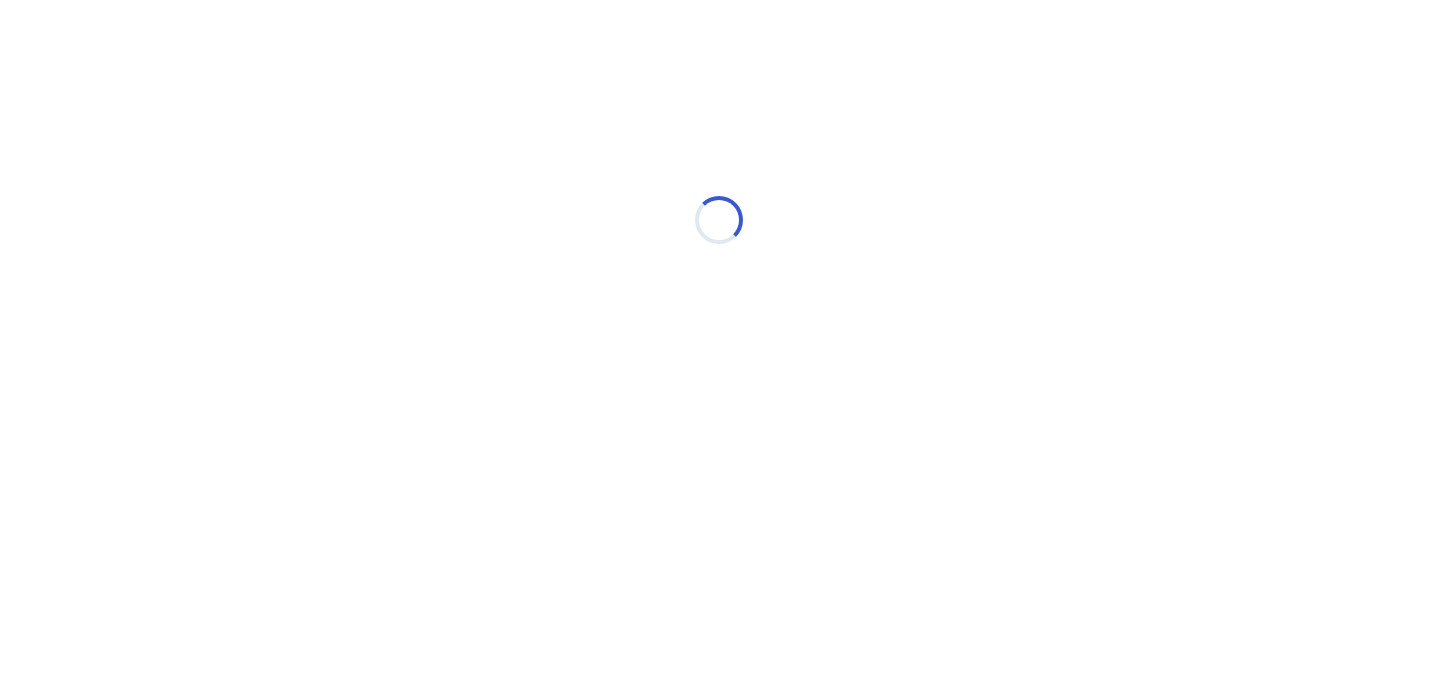 scroll, scrollTop: 0, scrollLeft: 0, axis: both 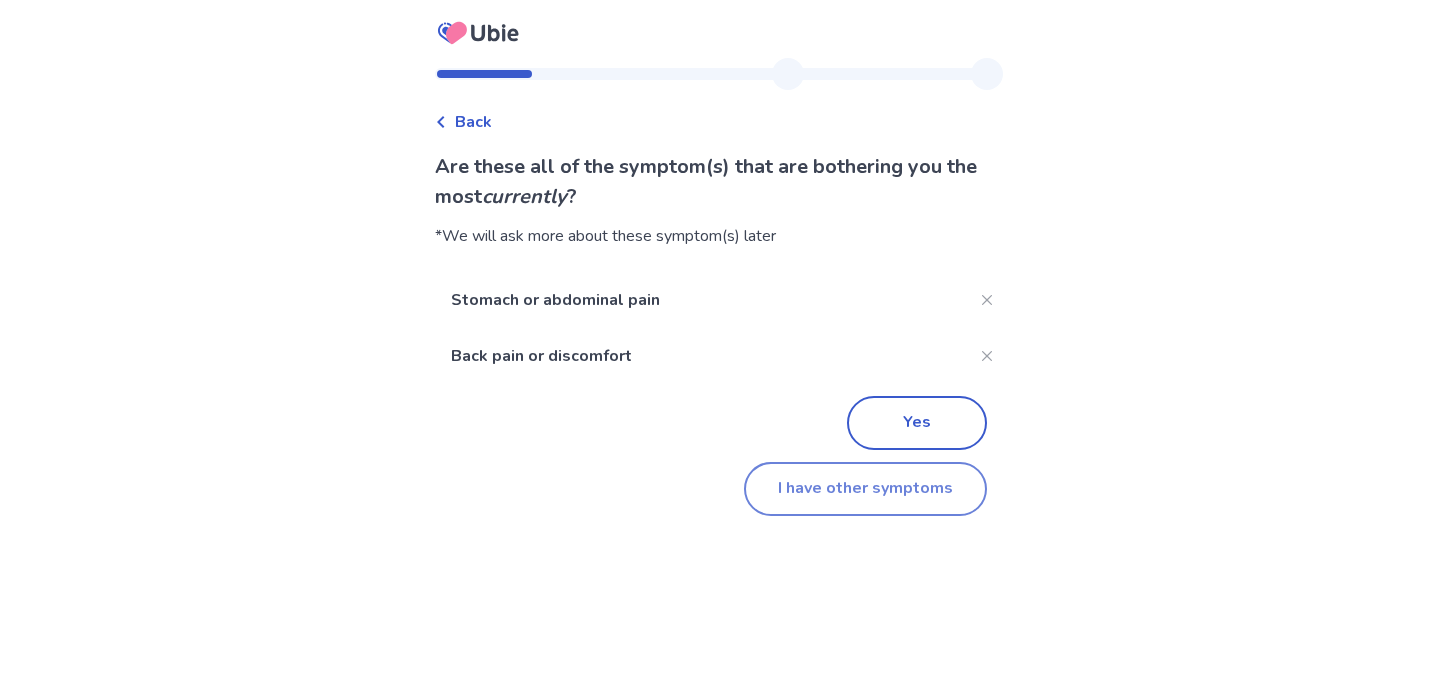 click on "I have other symptoms" 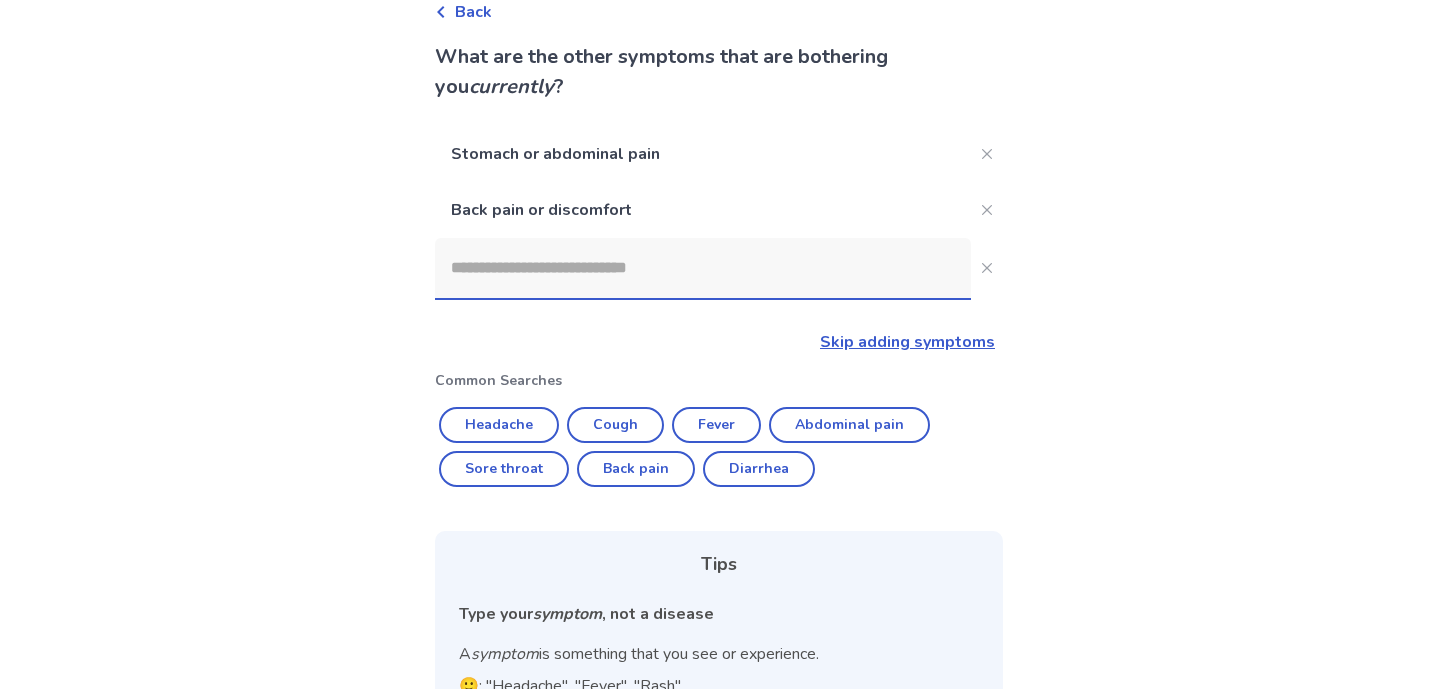 click 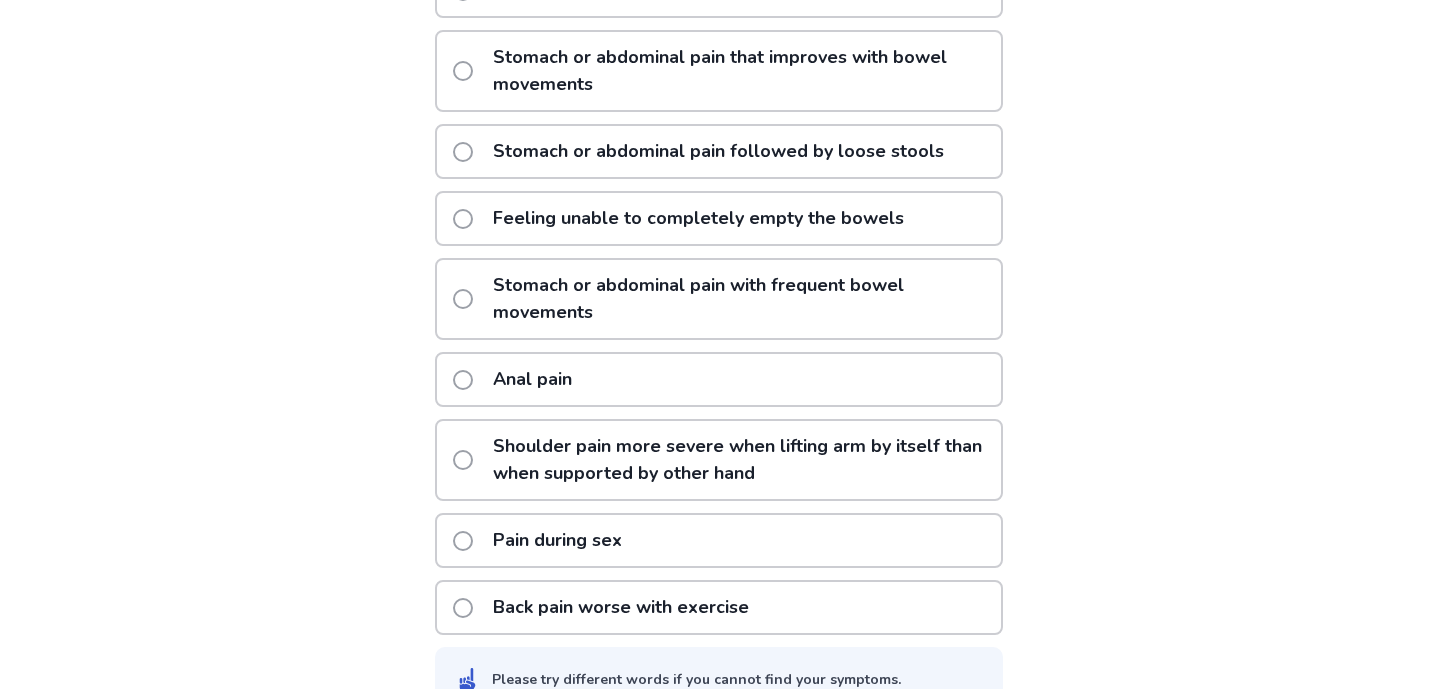 scroll, scrollTop: 649, scrollLeft: 0, axis: vertical 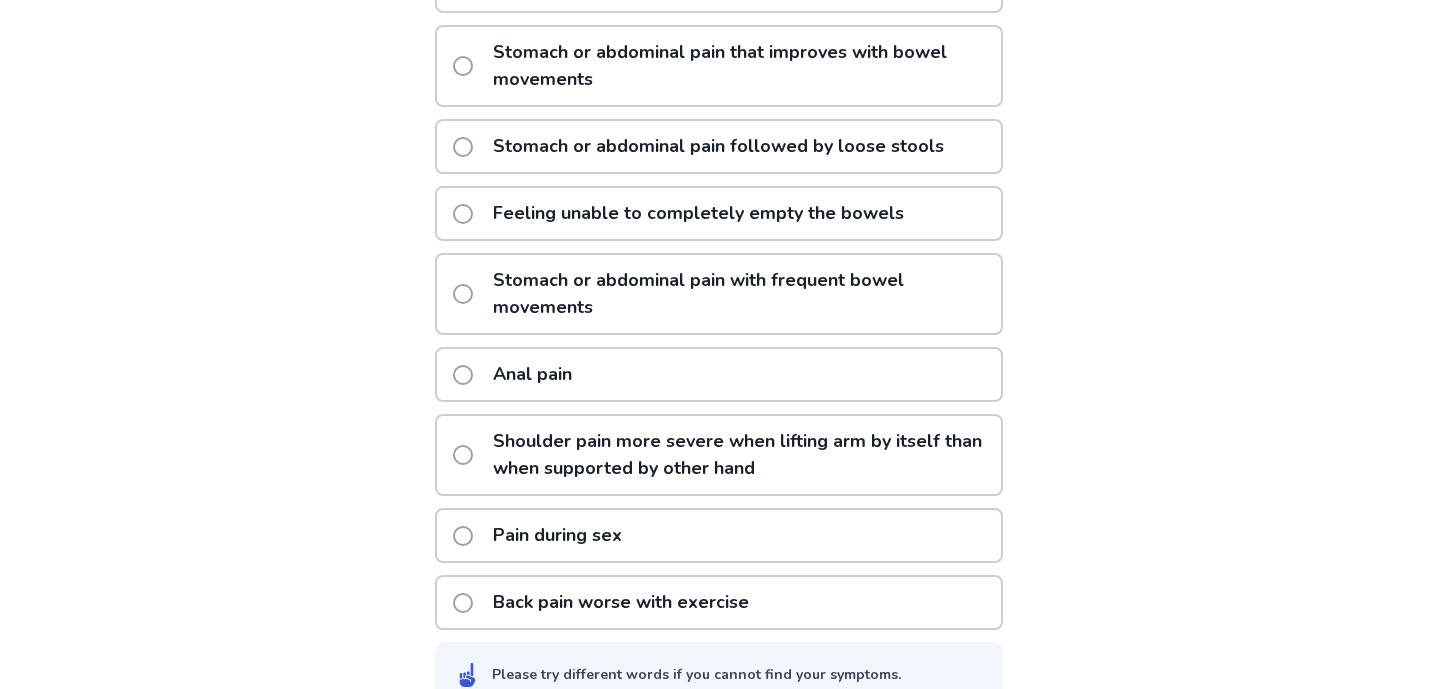 type on "**********" 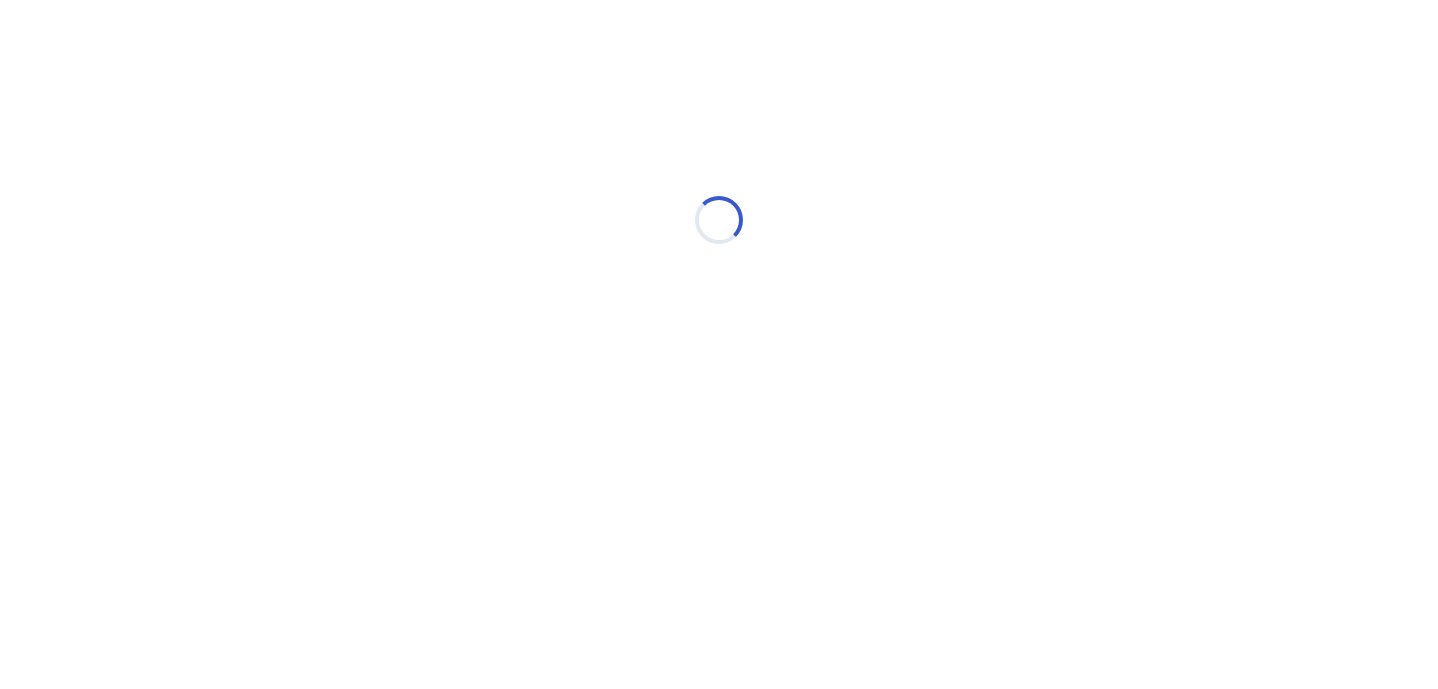 scroll, scrollTop: 0, scrollLeft: 0, axis: both 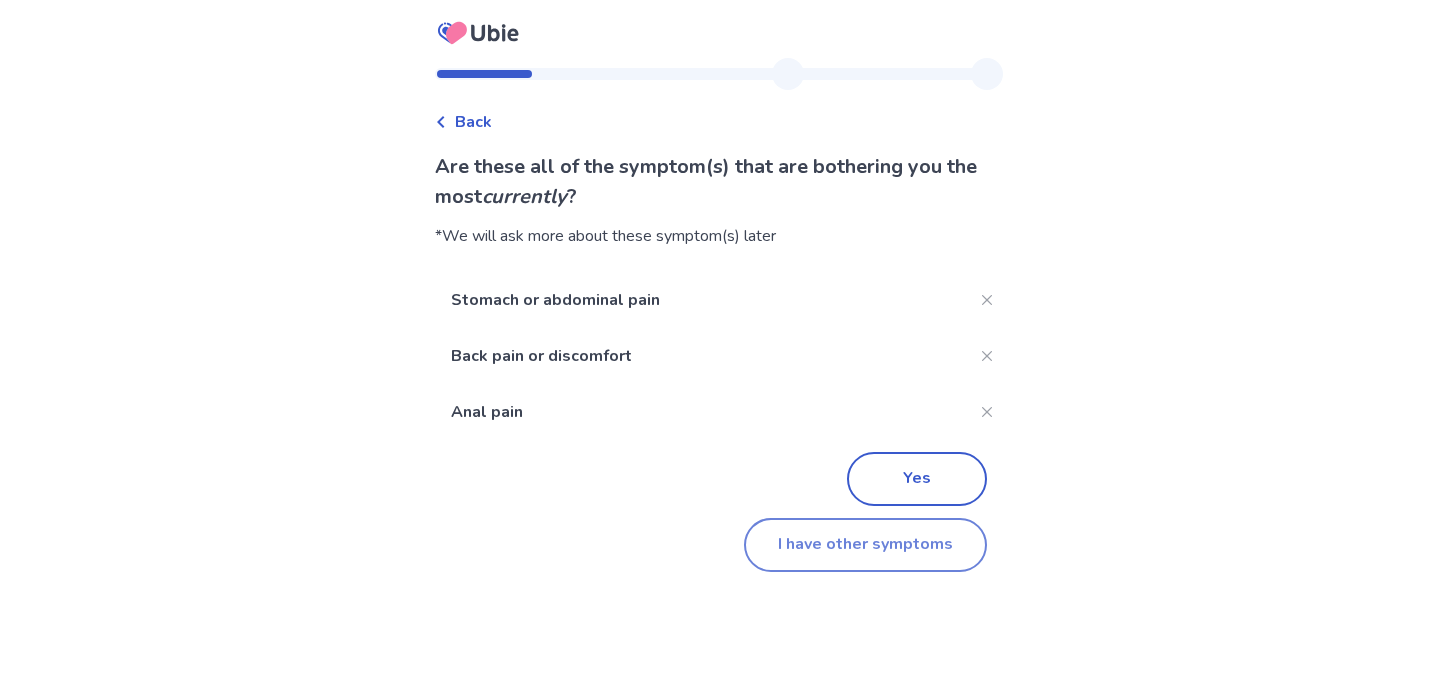 click on "I have other symptoms" 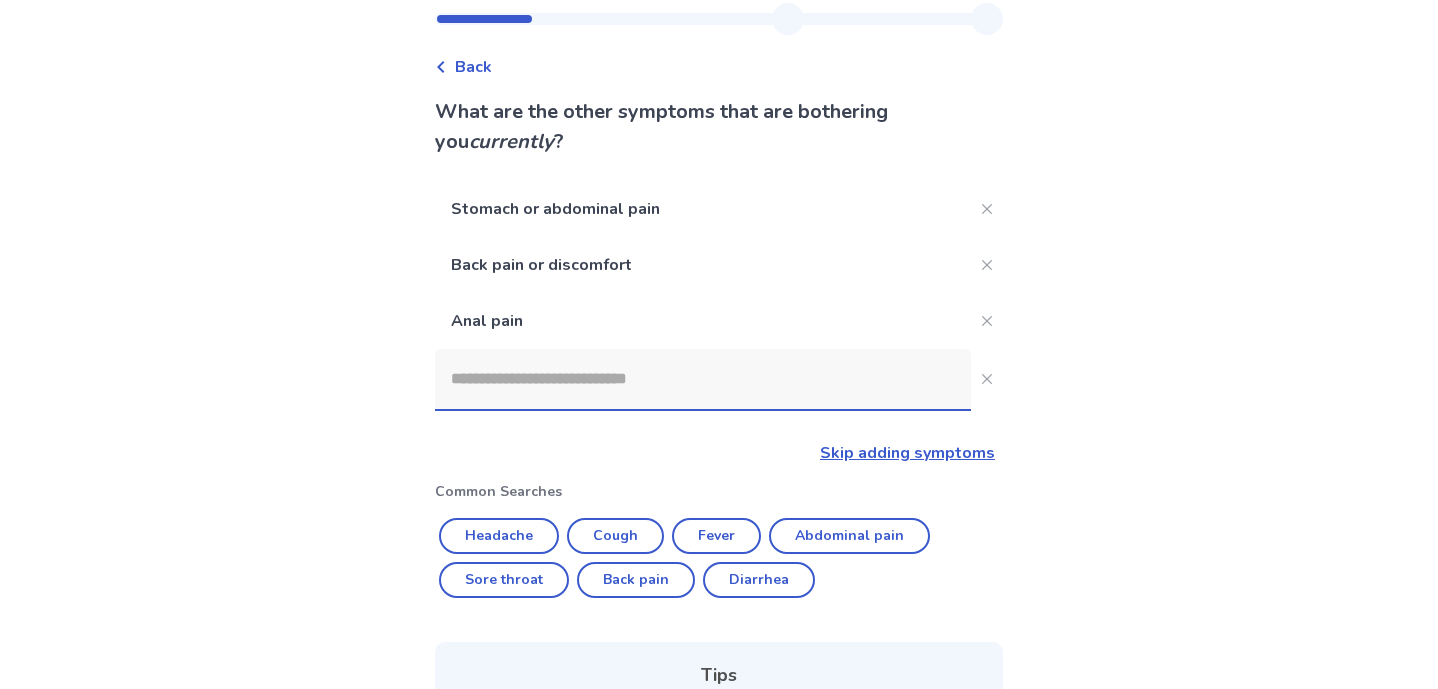 scroll, scrollTop: 18, scrollLeft: 0, axis: vertical 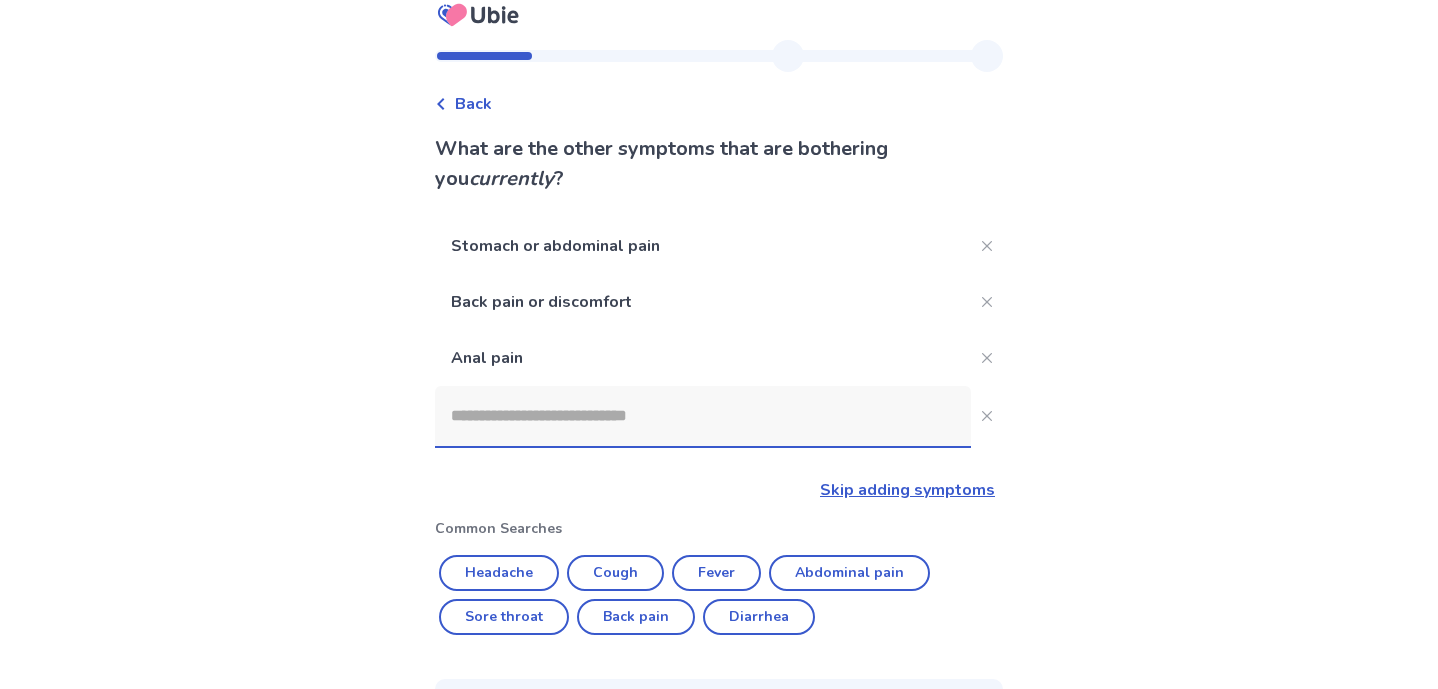 click on "Skip adding symptoms" 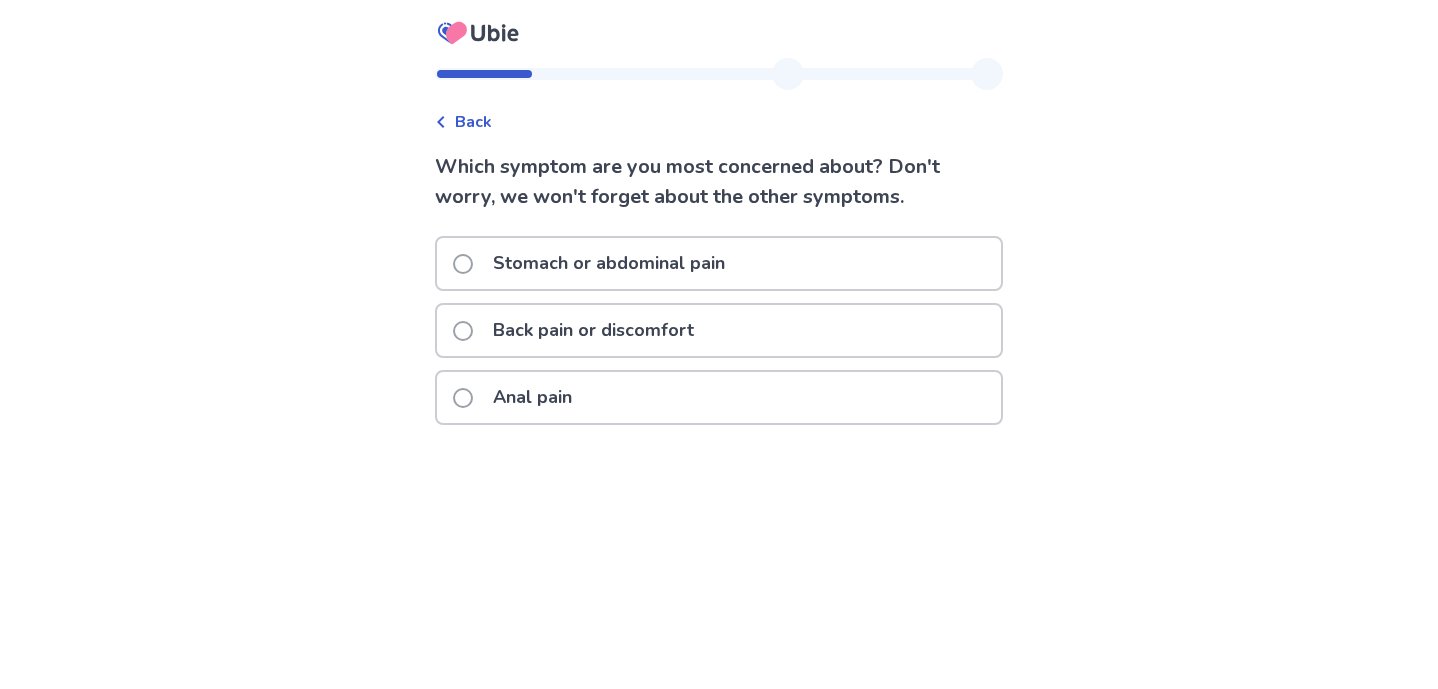 click 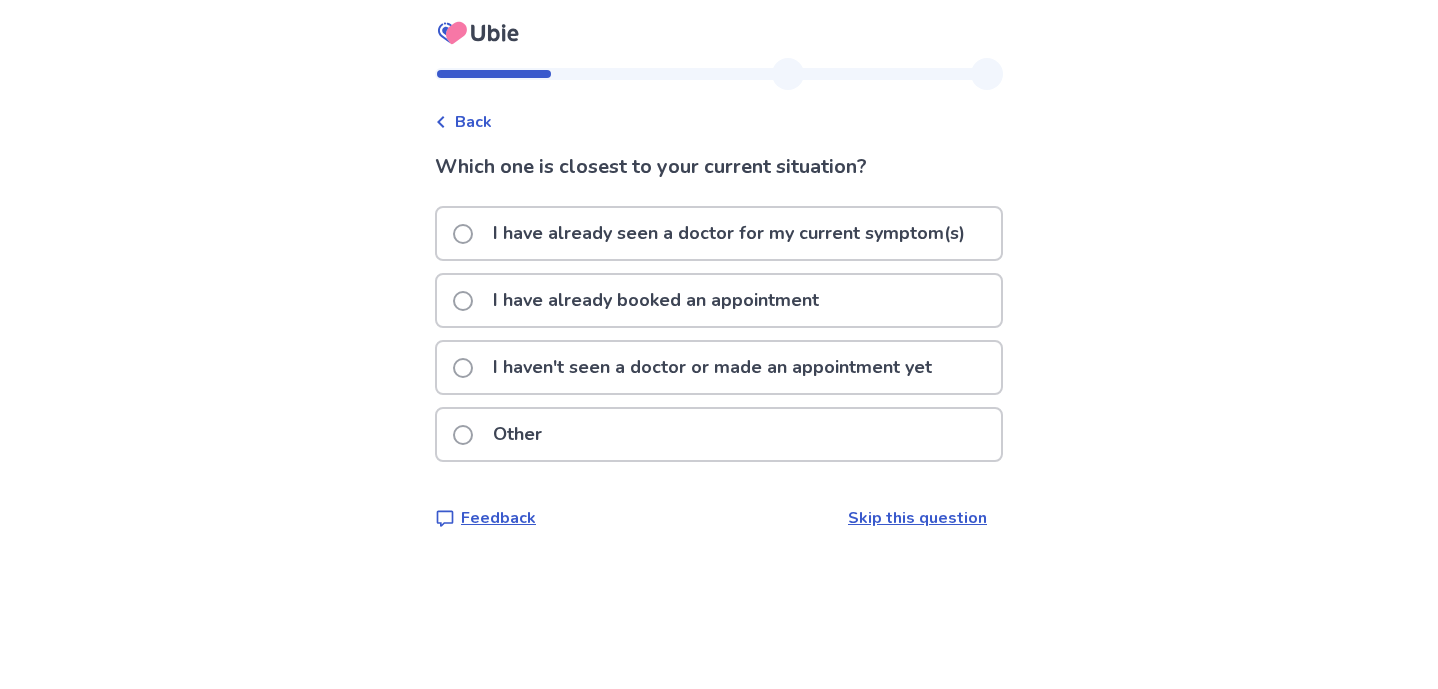 click on "I haven't seen a doctor or made an appointment yet" at bounding box center (712, 367) 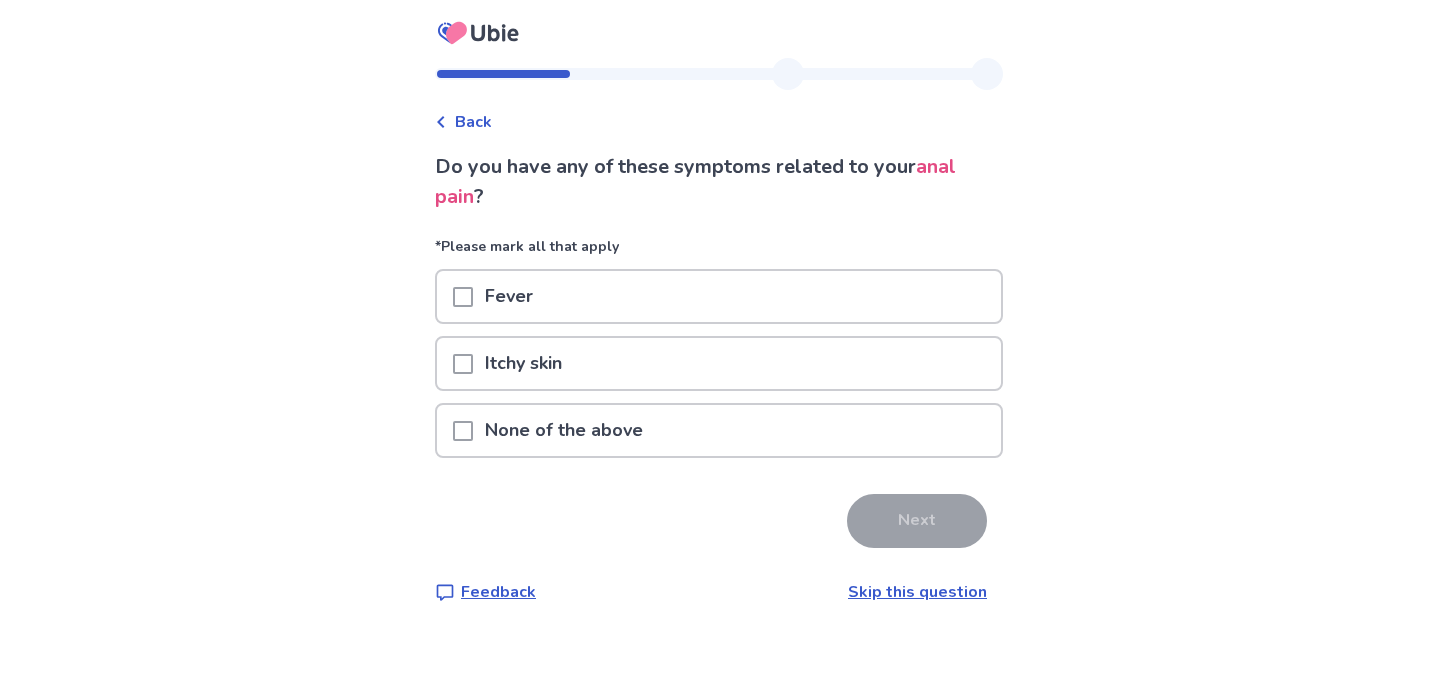 click at bounding box center (463, 431) 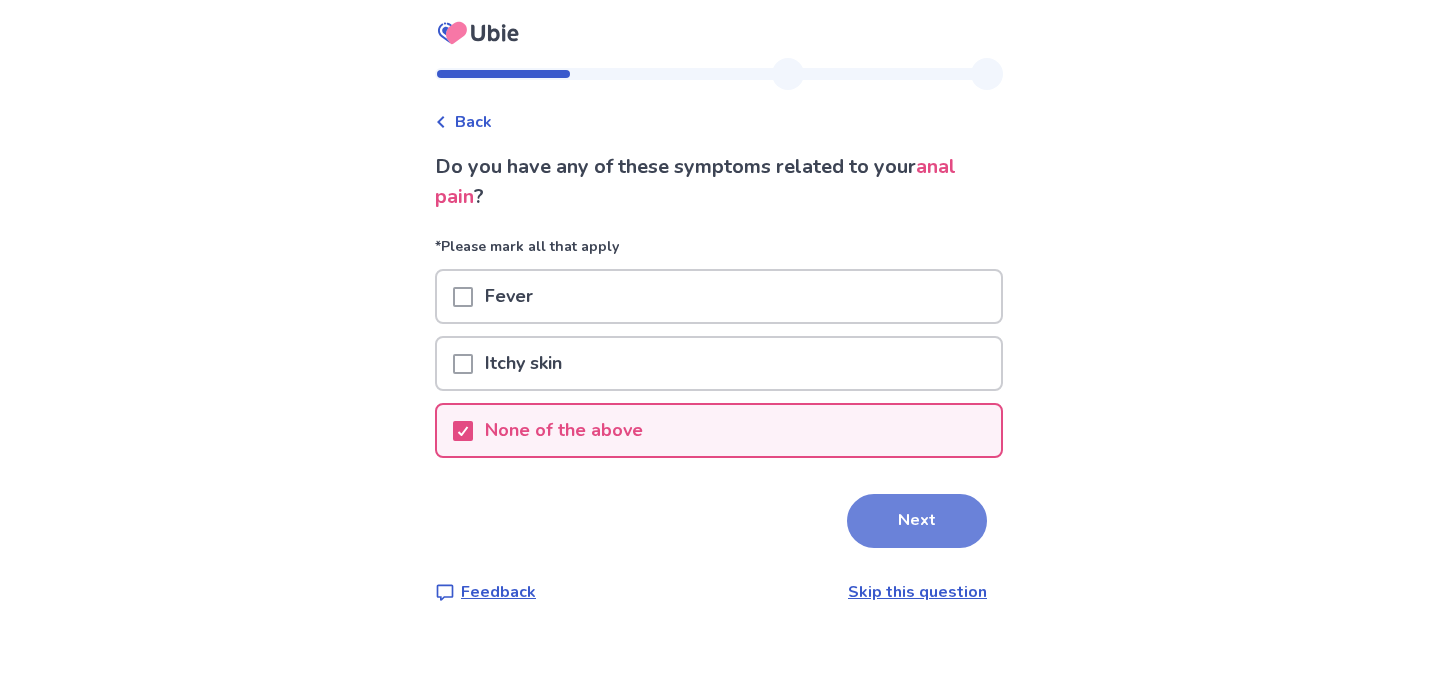 click on "Next" at bounding box center [917, 521] 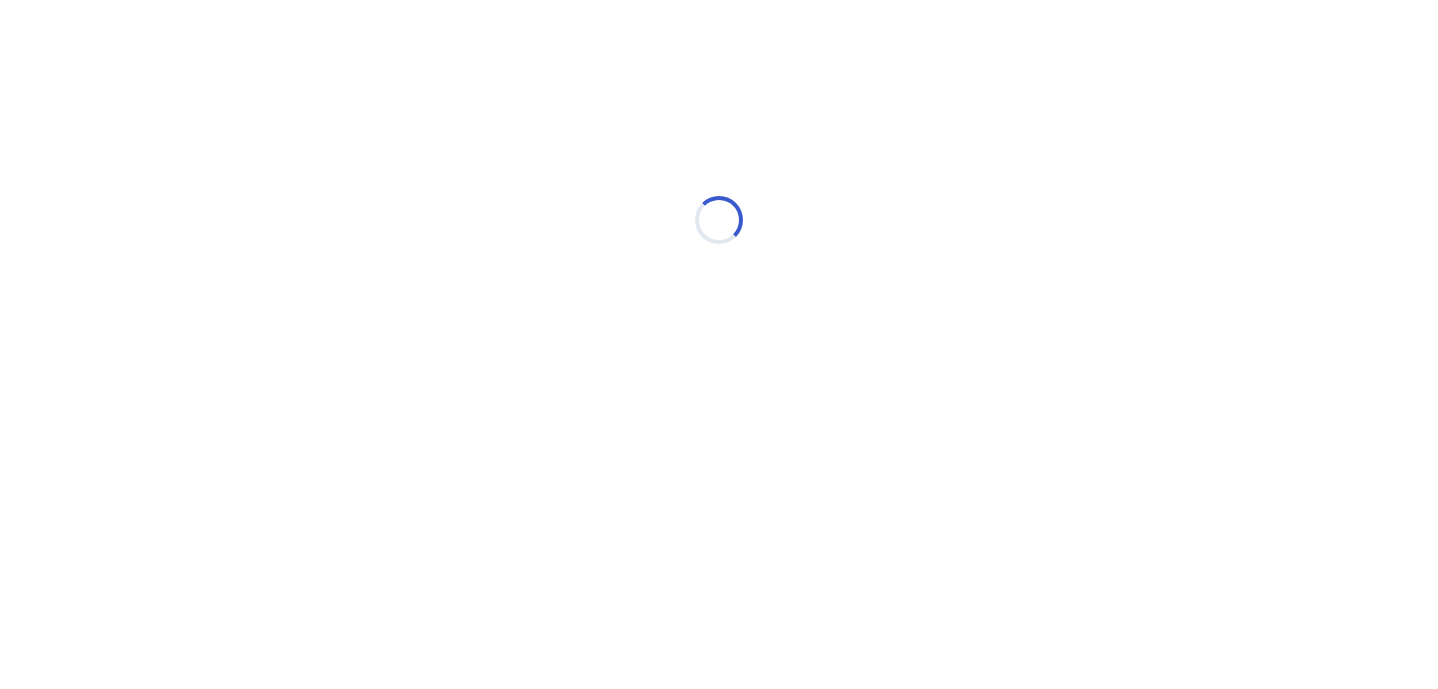 select on "*" 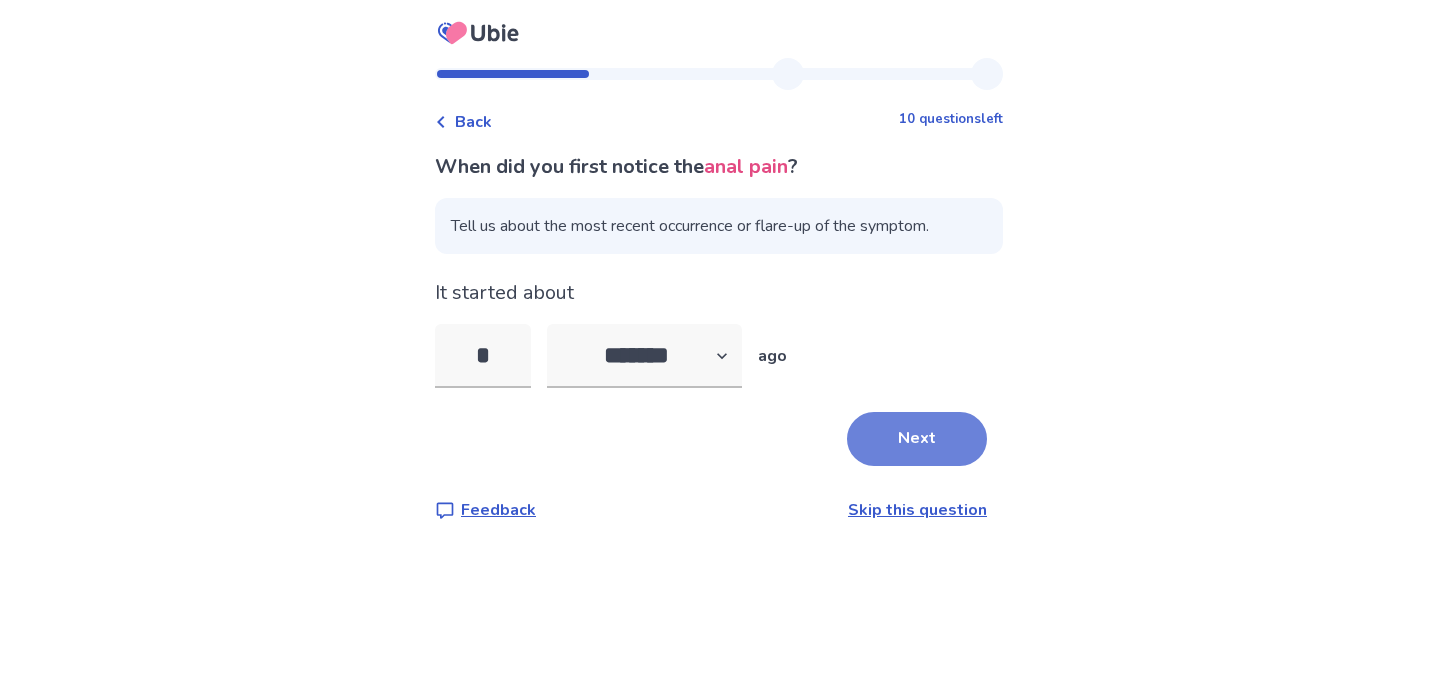 type on "*" 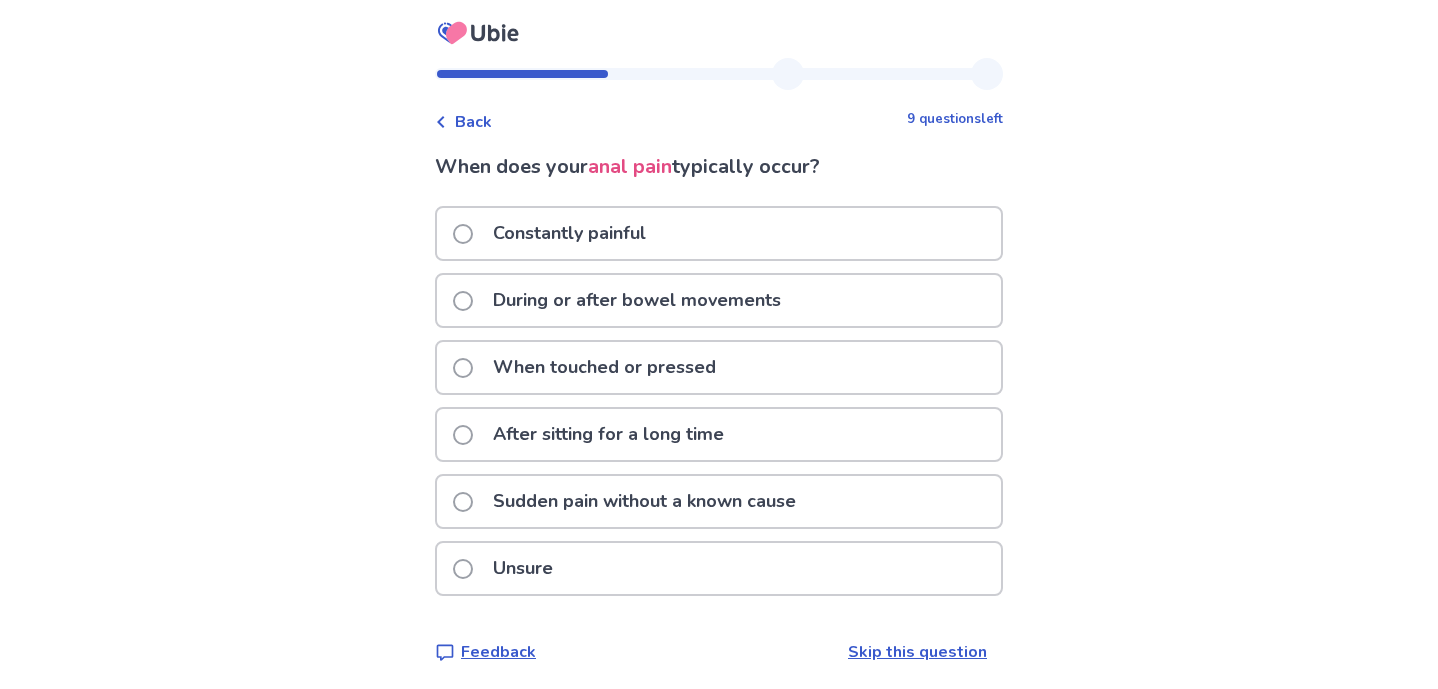 click on "During or after bowel movements" at bounding box center (719, 300) 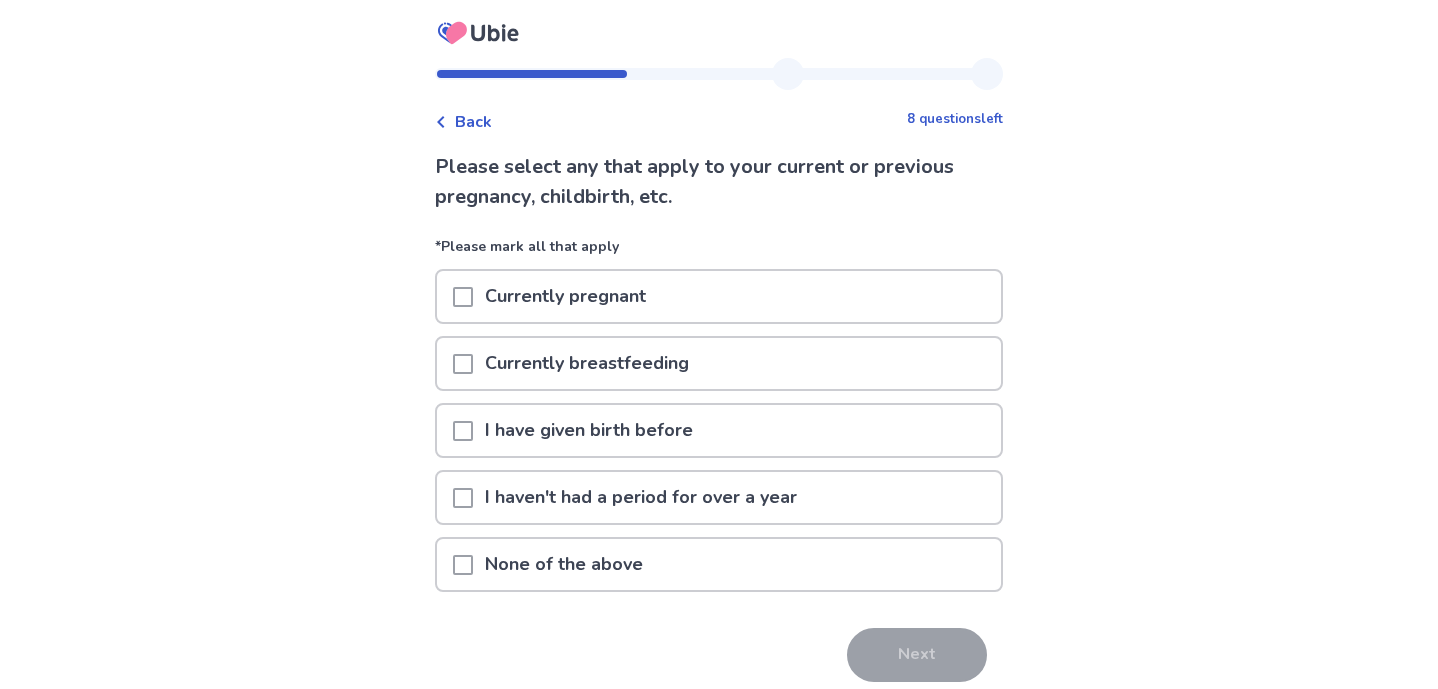 click at bounding box center [463, 498] 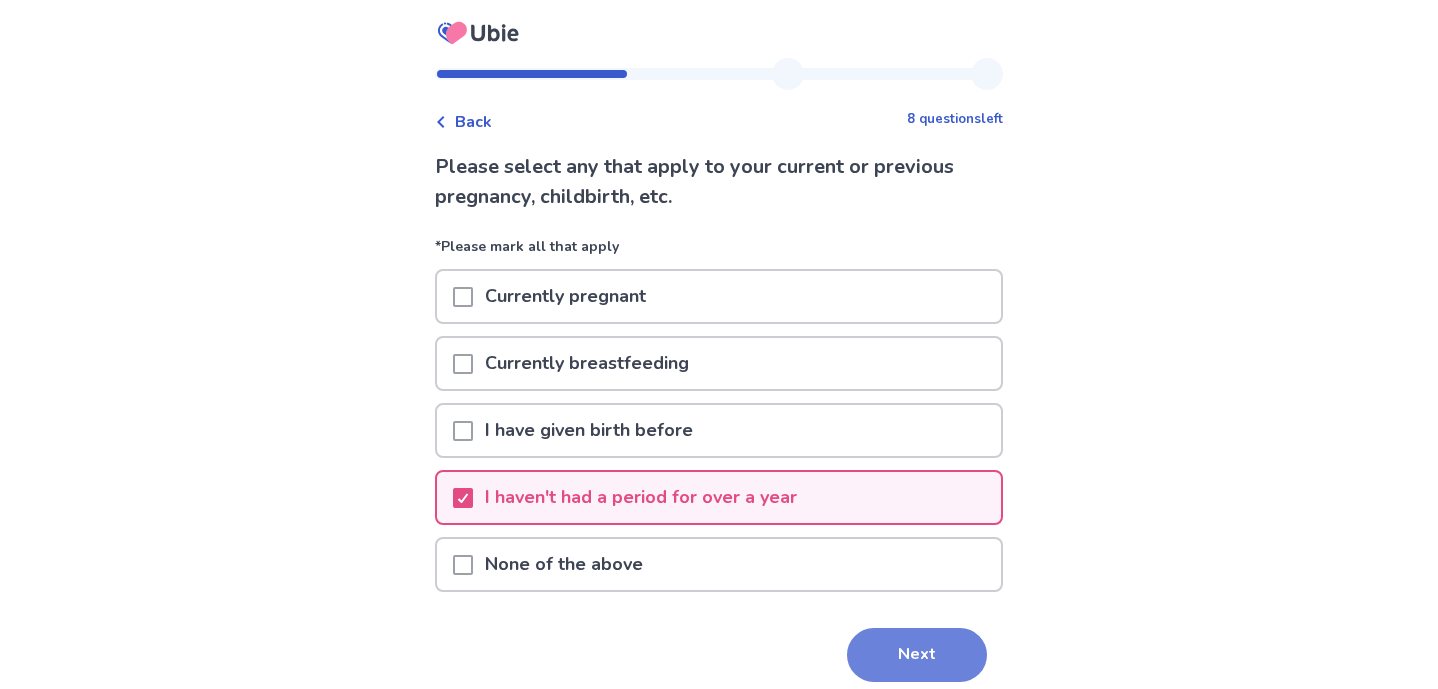 click on "Next" at bounding box center [917, 655] 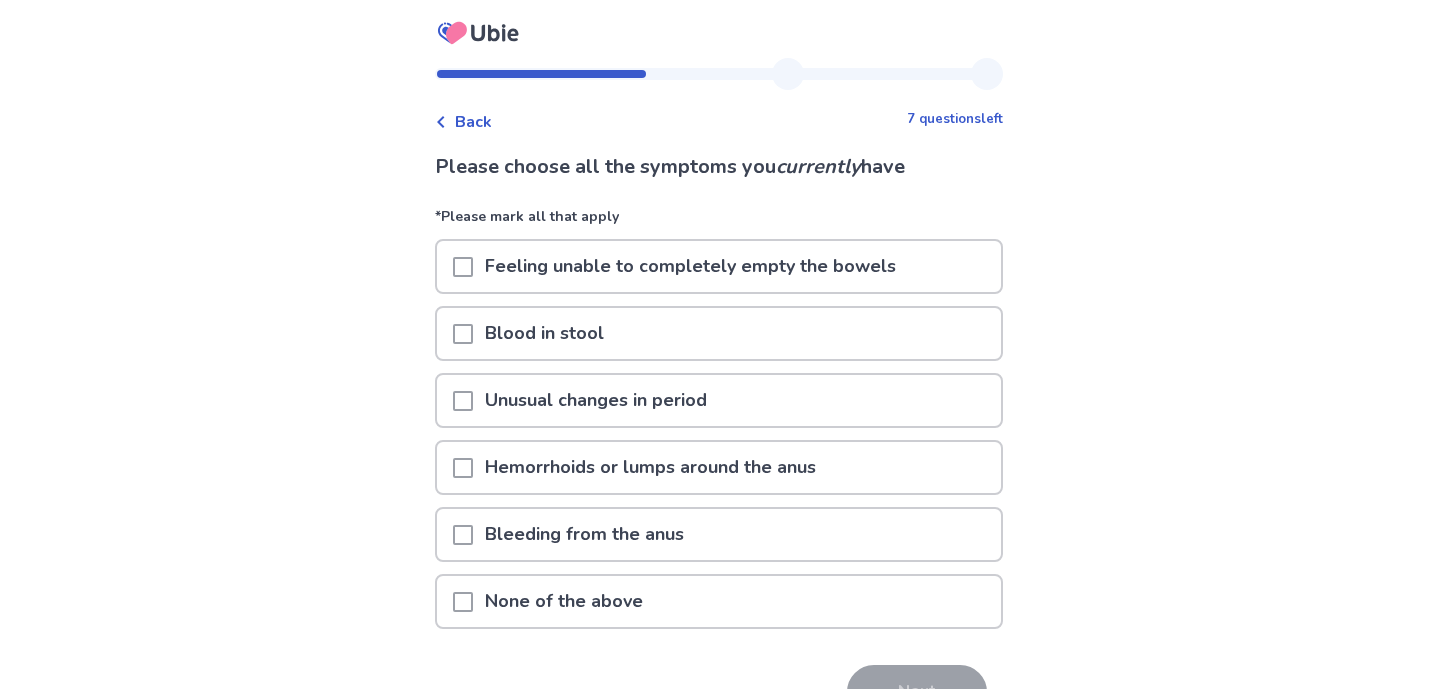 click on "None of the above" at bounding box center [719, 601] 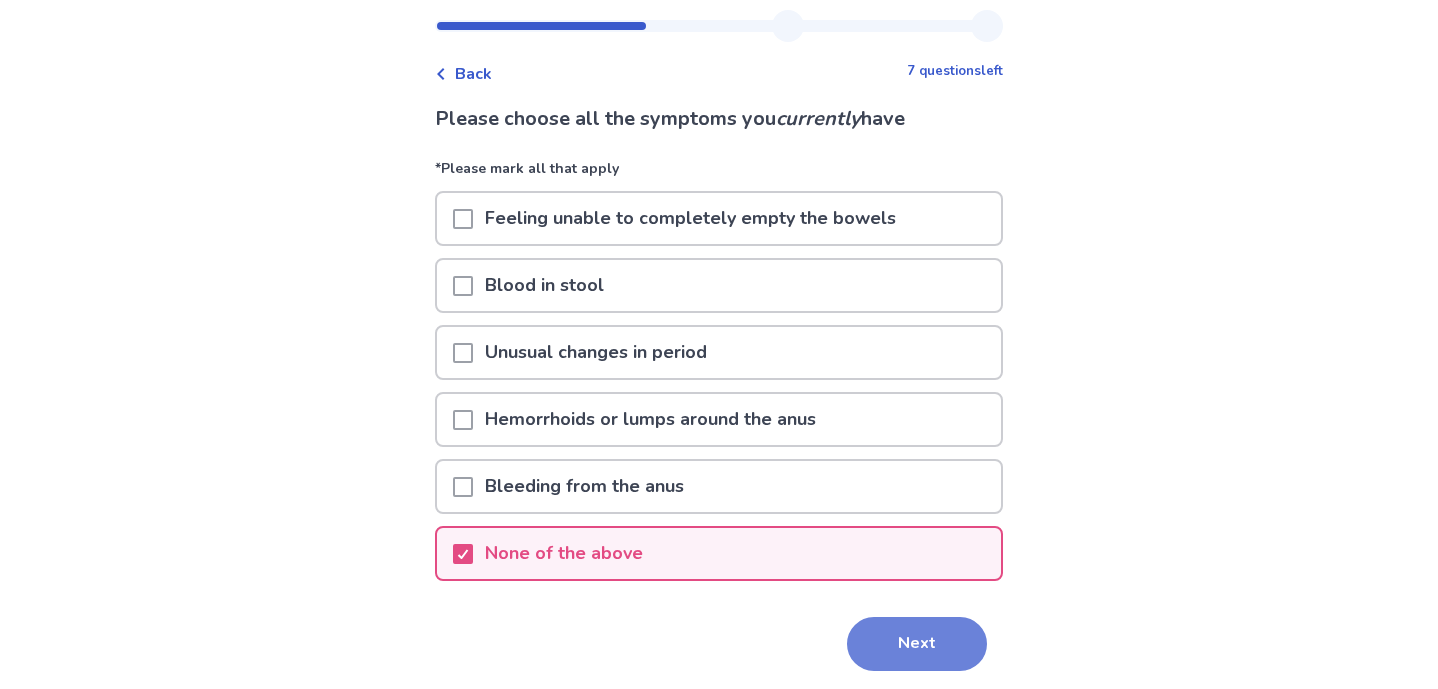 scroll, scrollTop: 49, scrollLeft: 0, axis: vertical 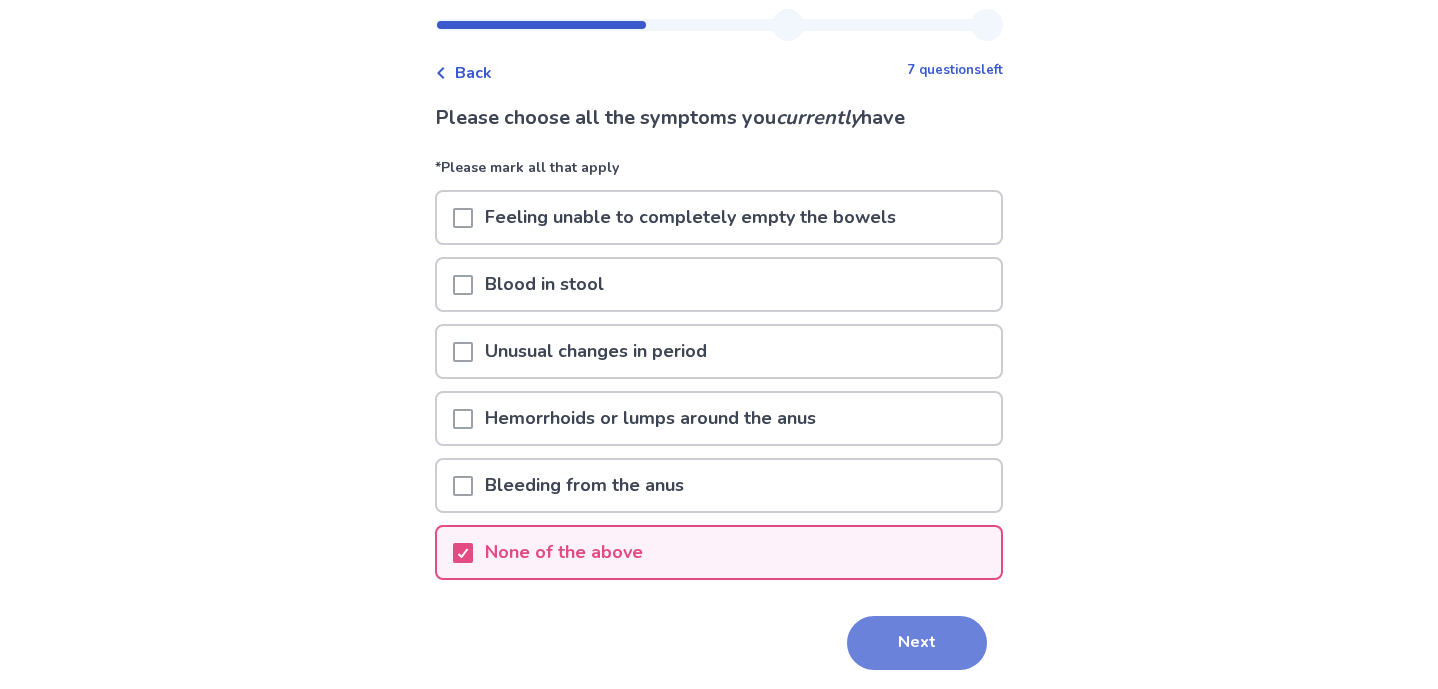 click on "Next" at bounding box center [917, 643] 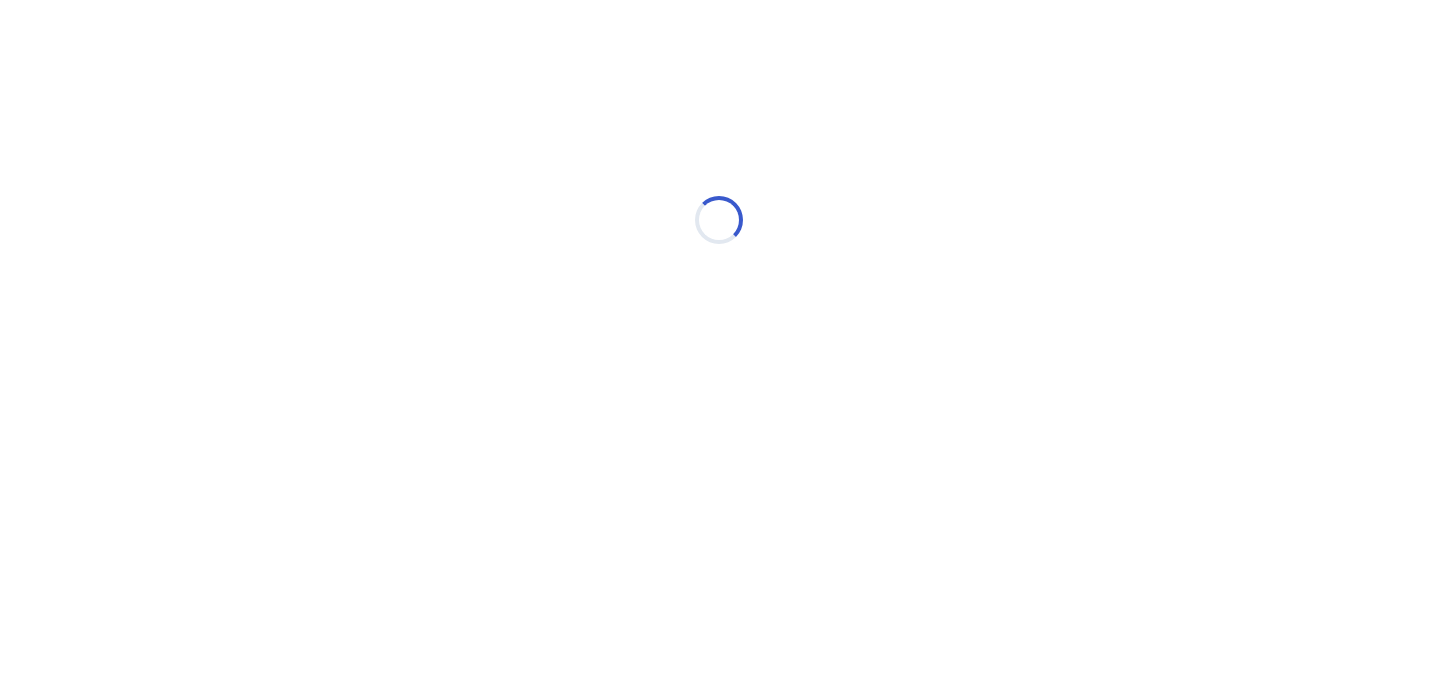 scroll, scrollTop: 0, scrollLeft: 0, axis: both 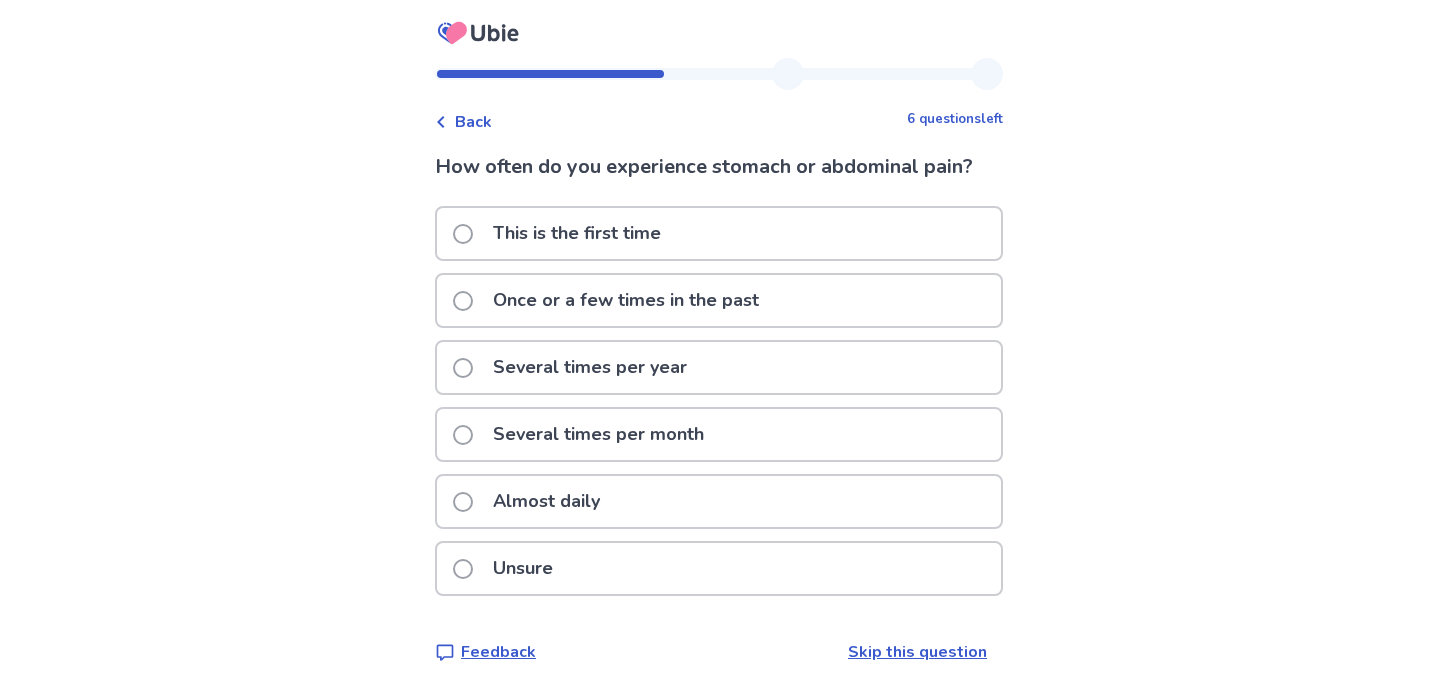click on "Once or a few times in the past" at bounding box center (626, 300) 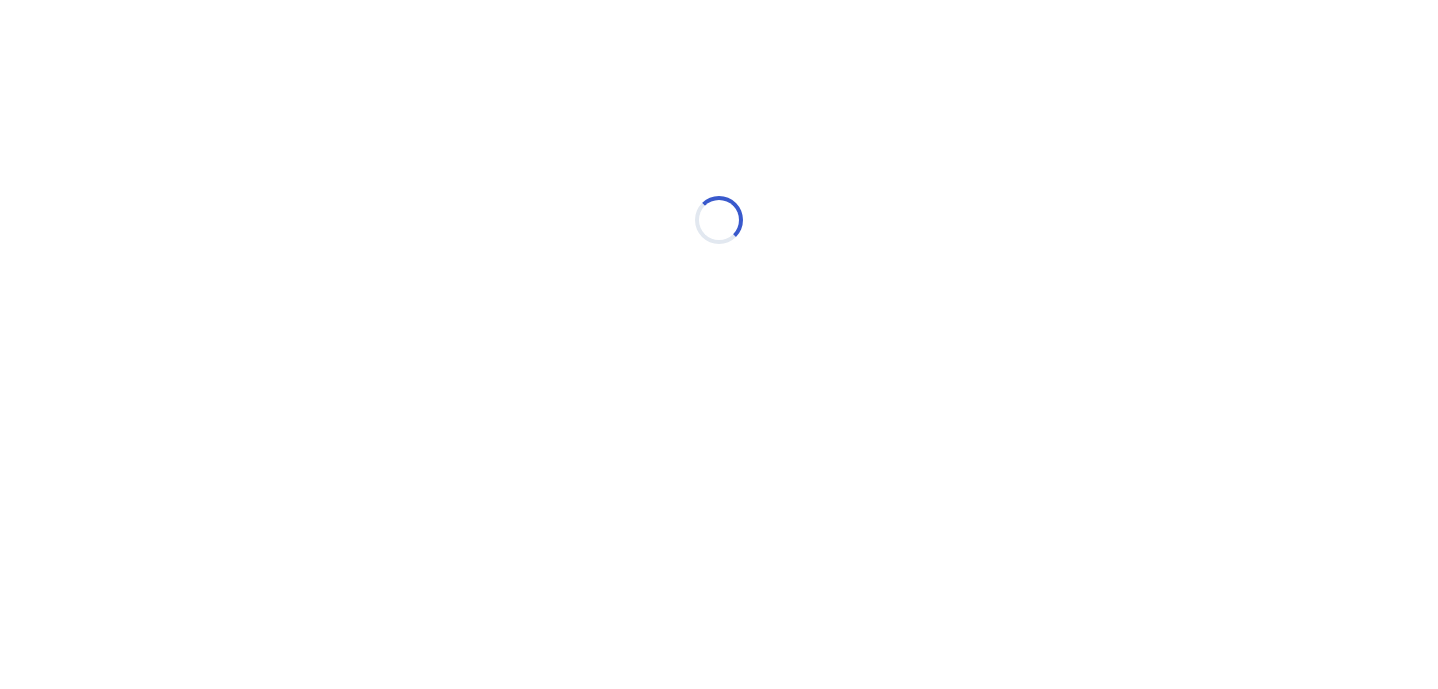 select on "*" 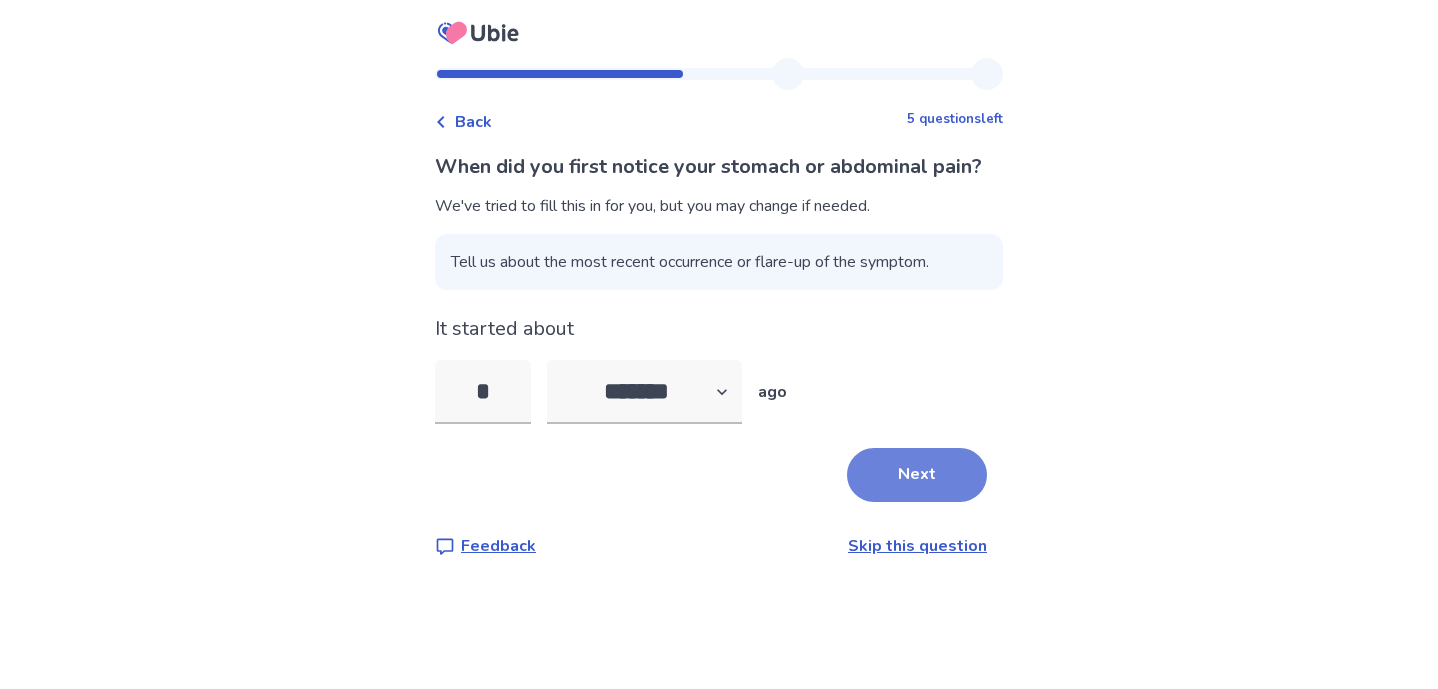 click on "Next" at bounding box center [917, 475] 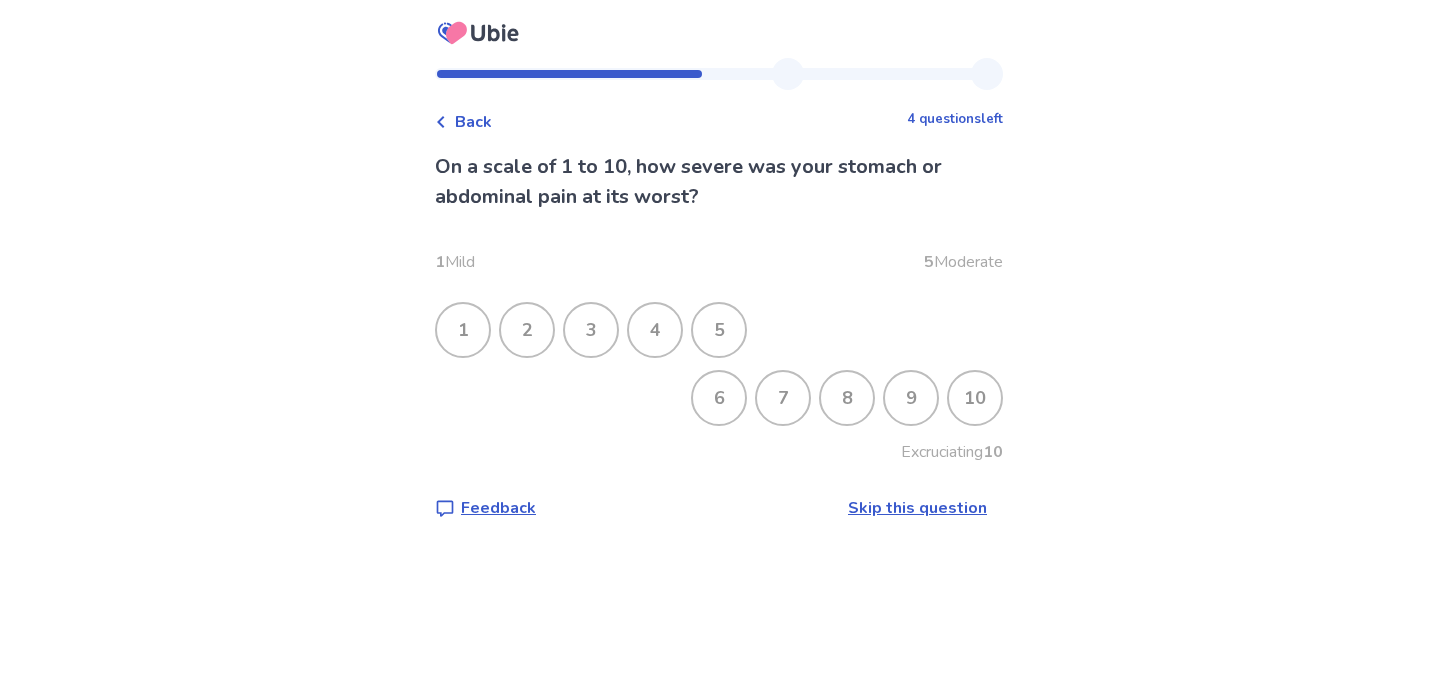 click on "3" at bounding box center [591, 330] 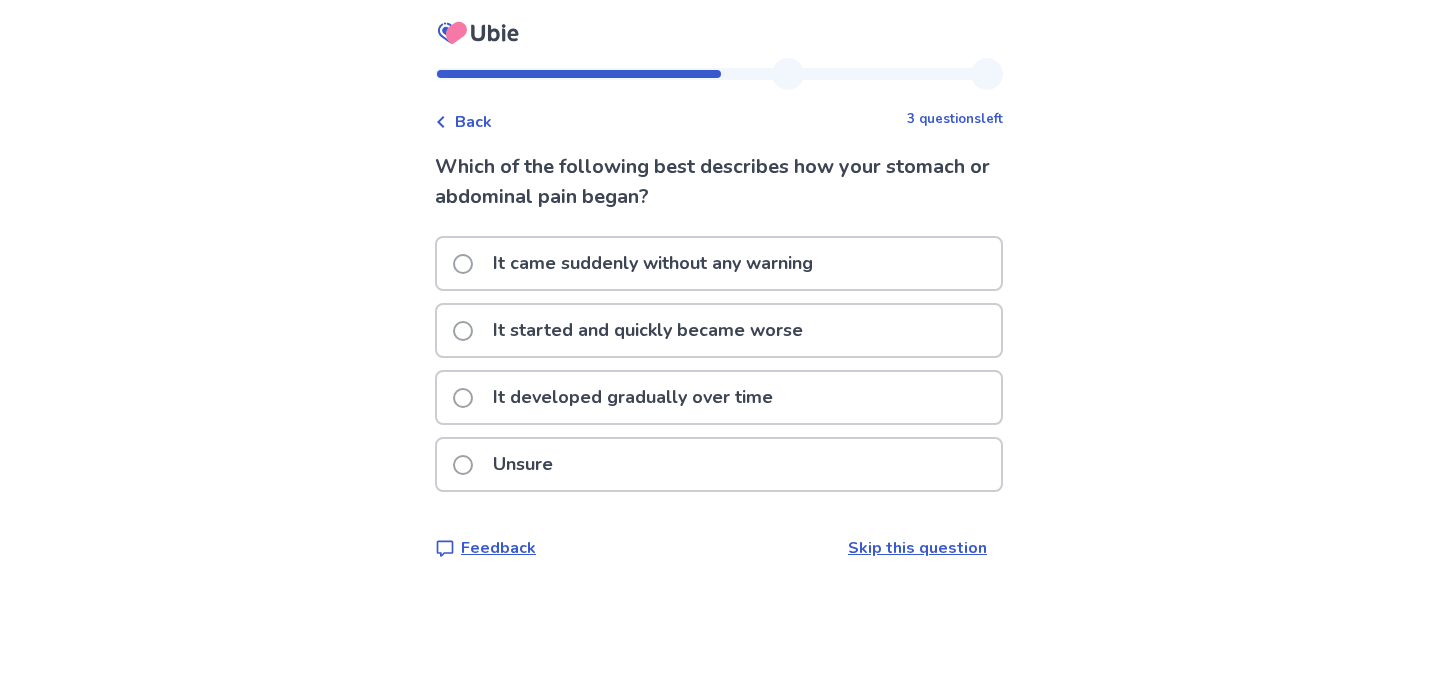 click on "Unsure" at bounding box center [719, 464] 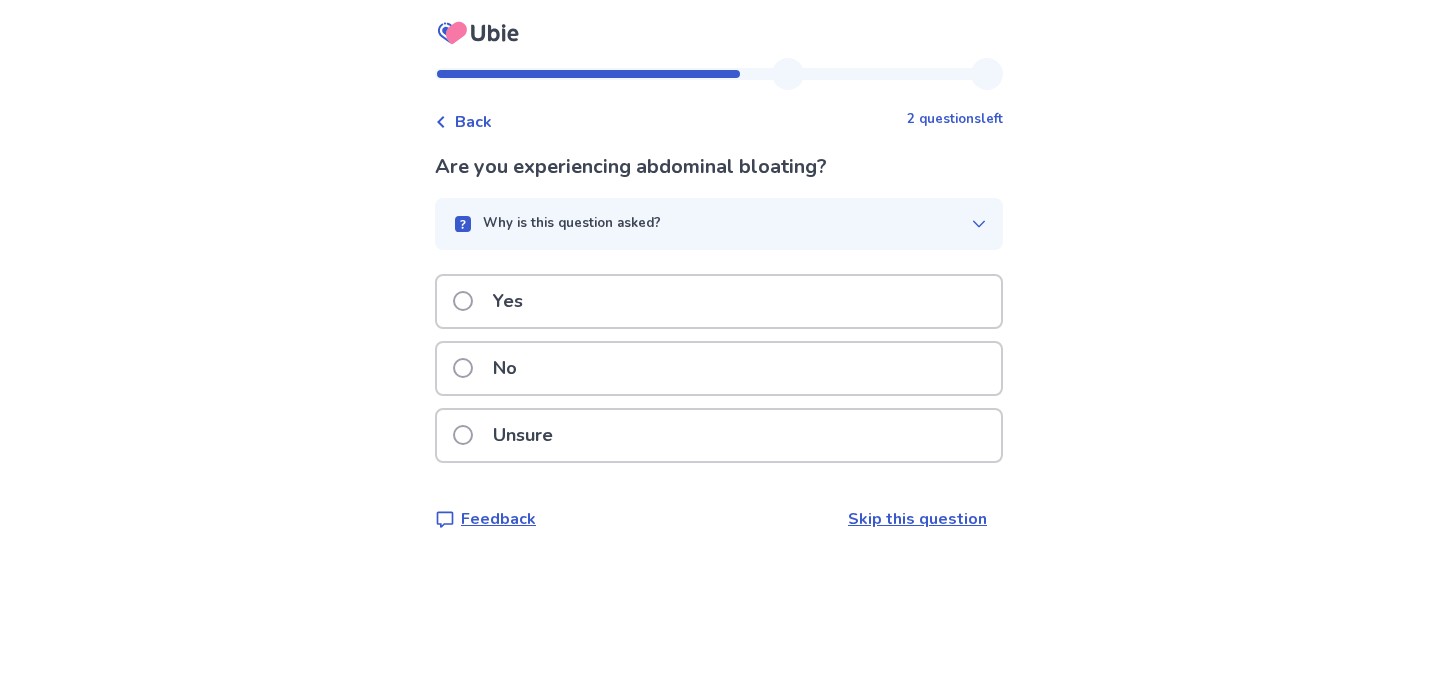 click on "Yes" at bounding box center (719, 301) 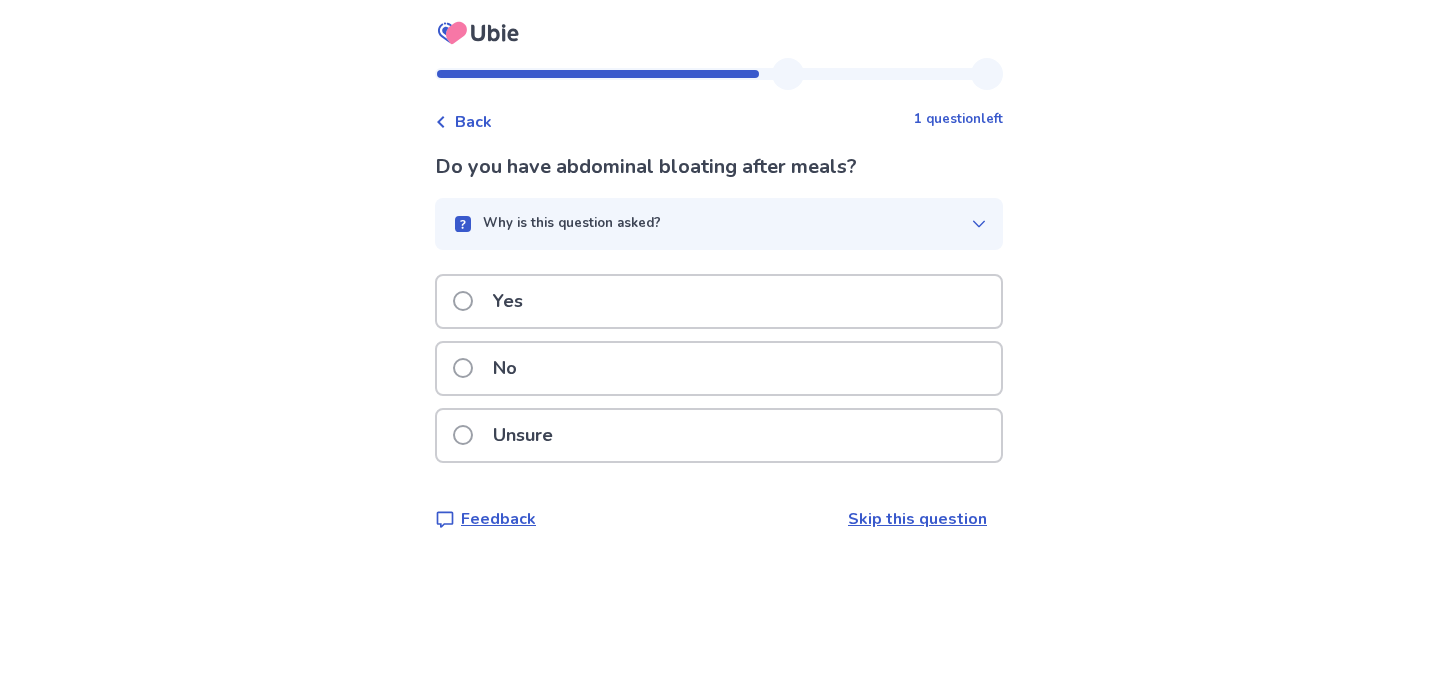 click on "Yes" at bounding box center (719, 301) 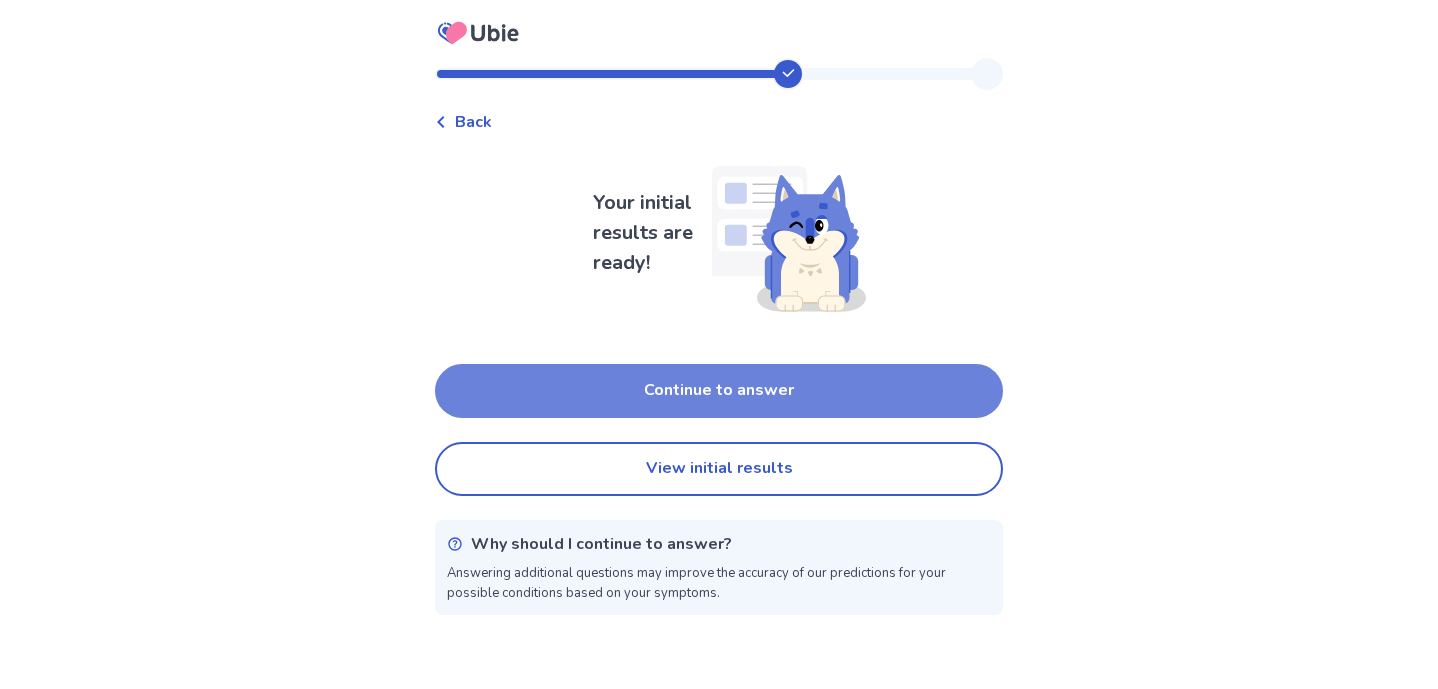 click on "Continue to answer" at bounding box center [719, 391] 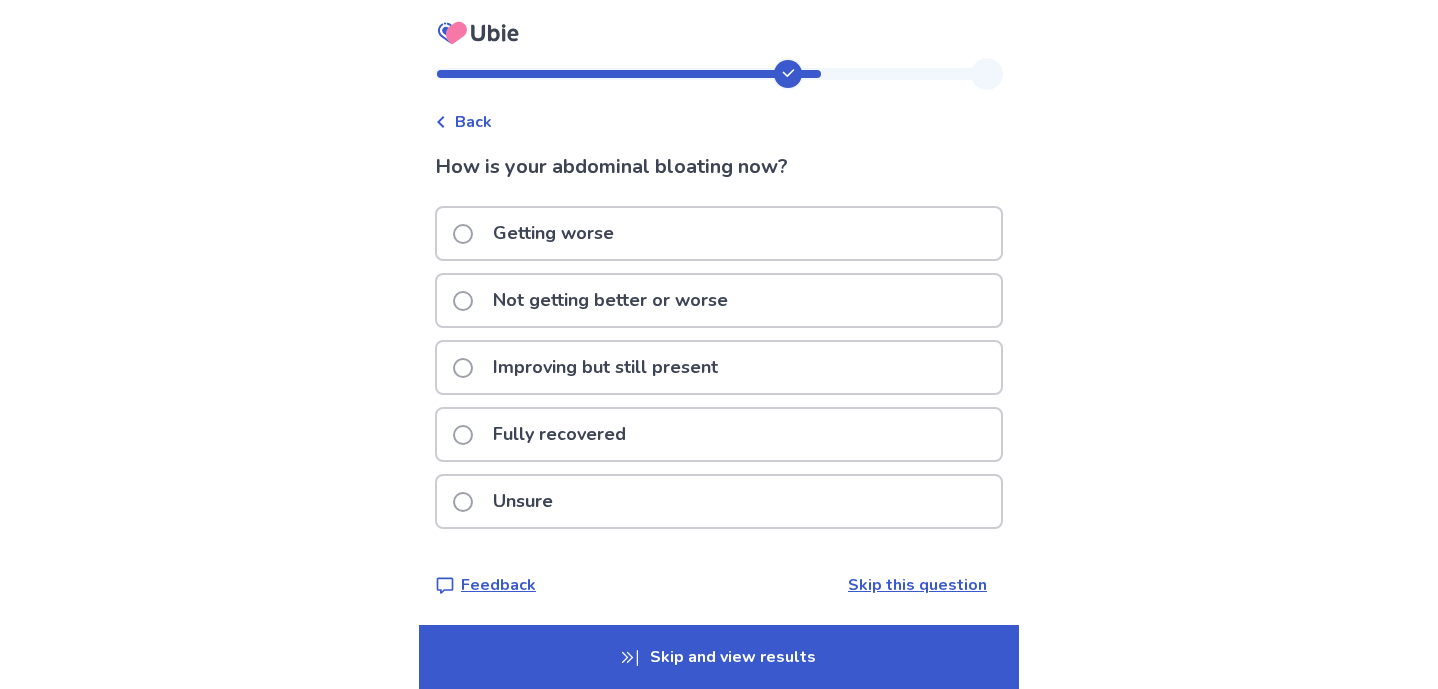 click on "Improving but still present" at bounding box center [719, 367] 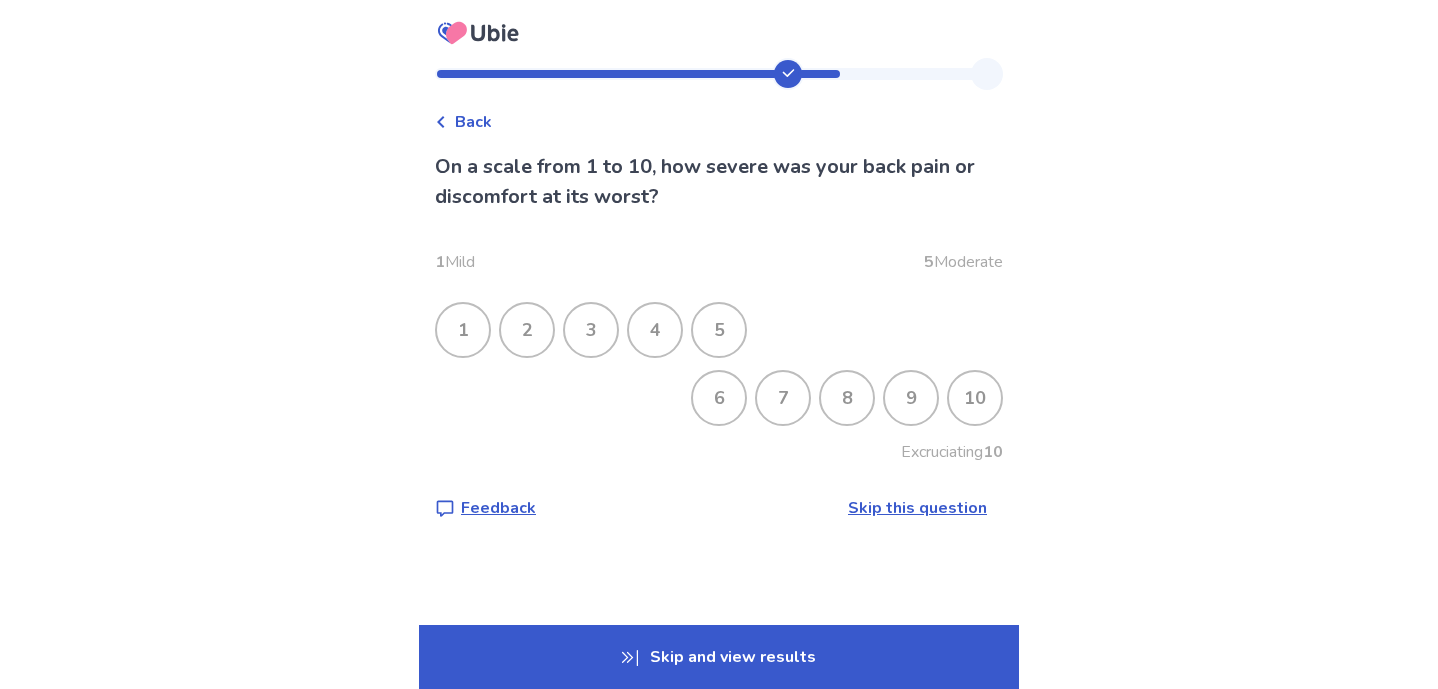 click on "3" at bounding box center [591, 330] 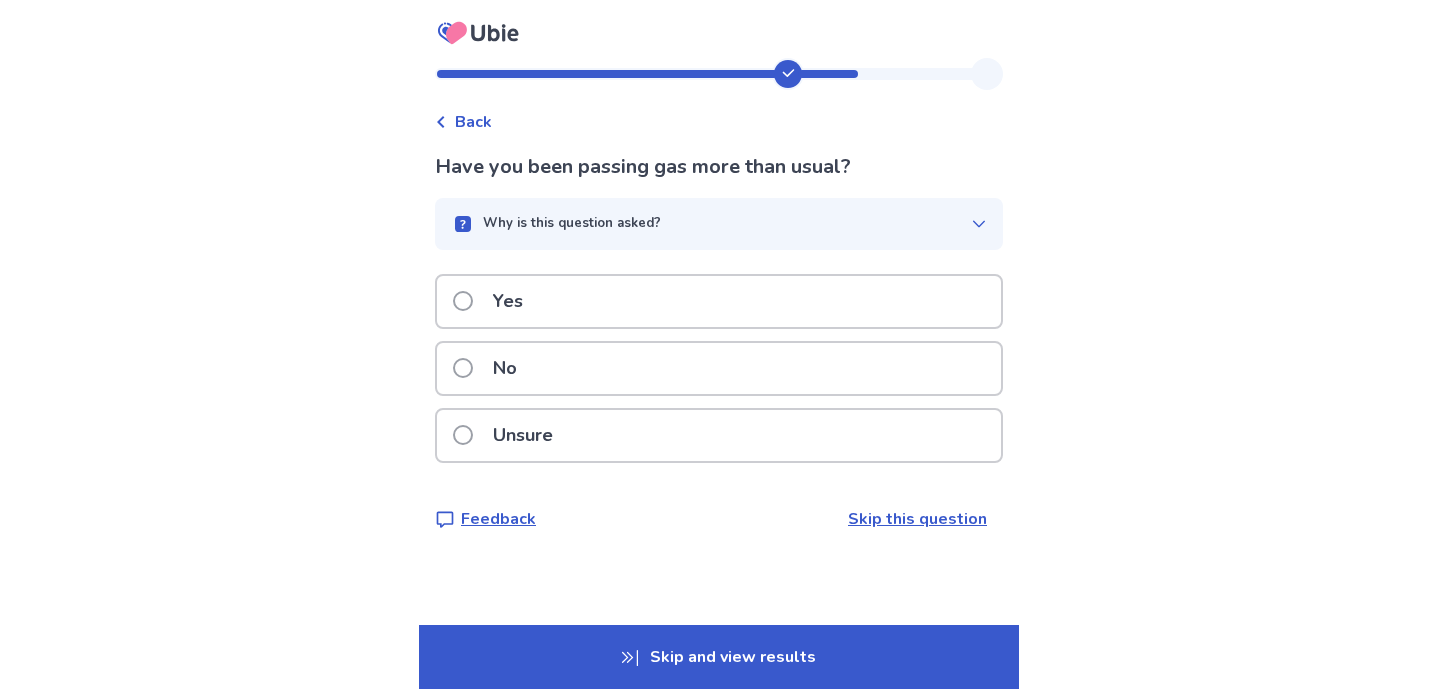 click on "Yes" at bounding box center (719, 301) 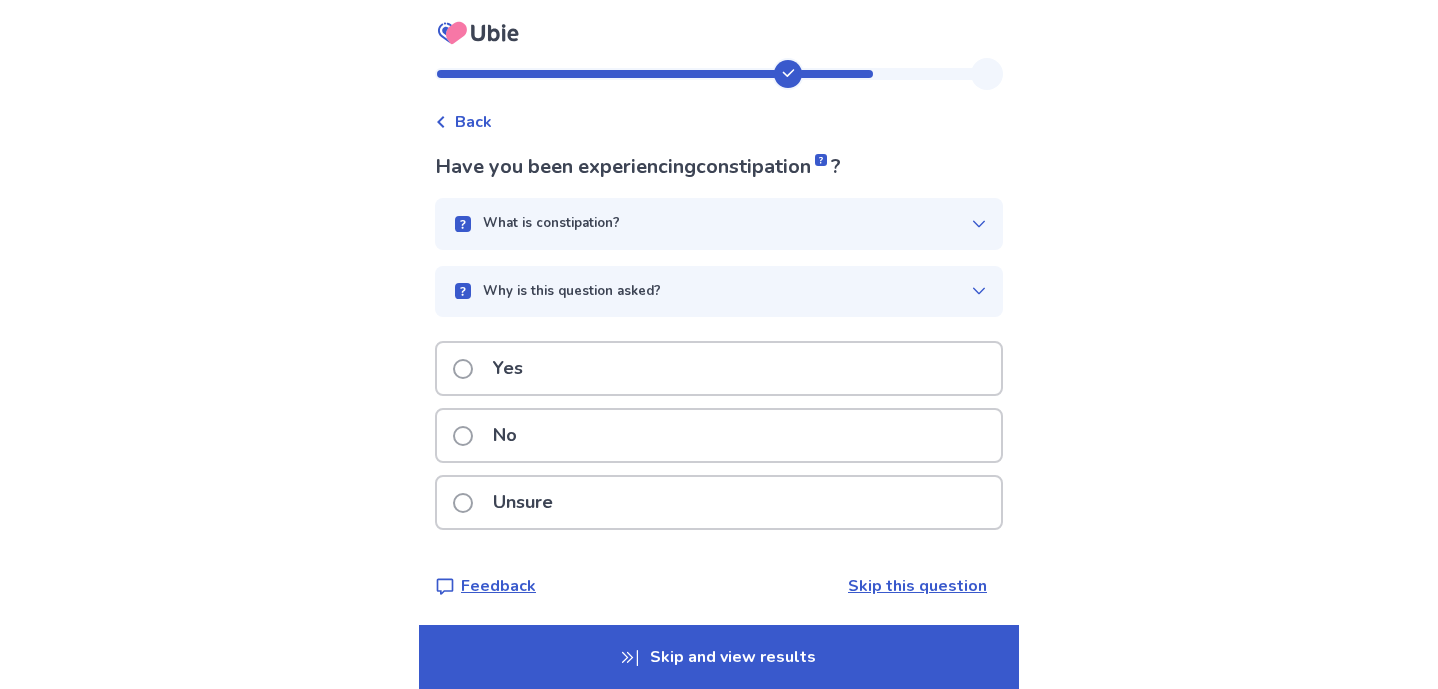click on "No" at bounding box center [719, 435] 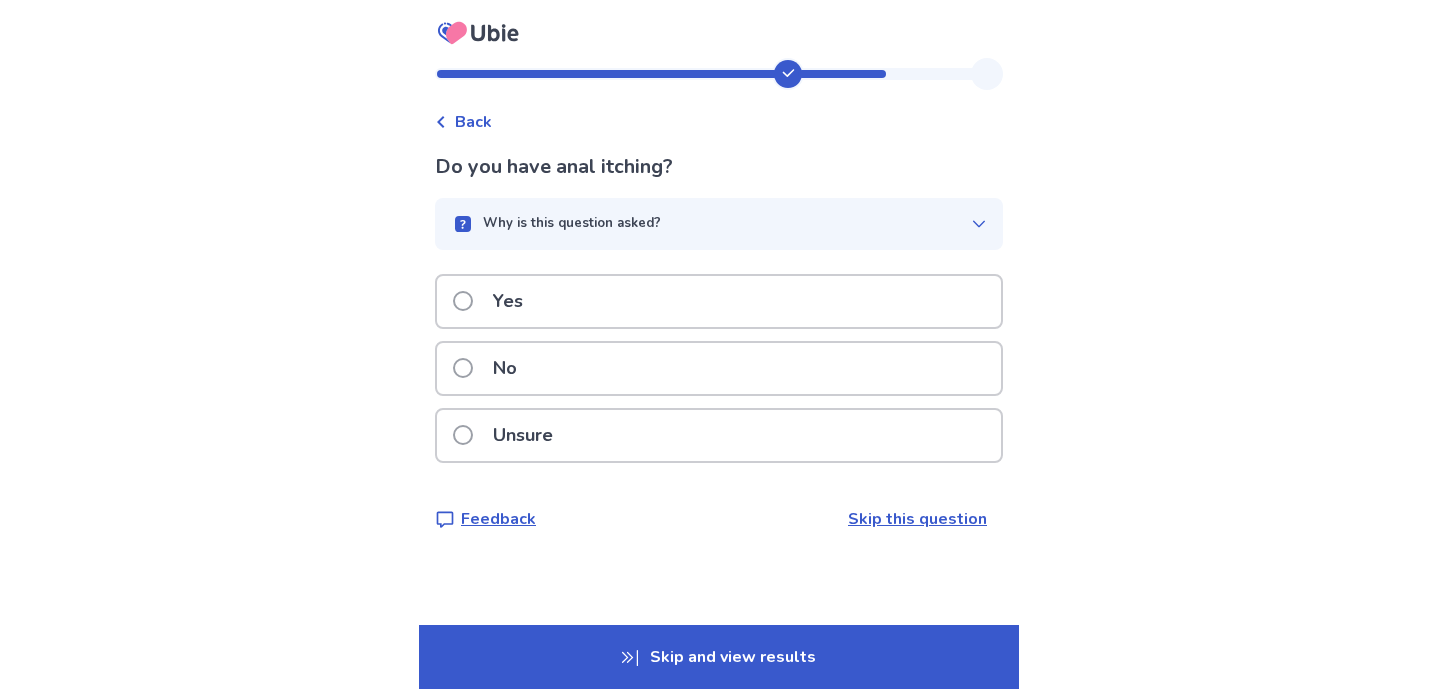 click on "No" at bounding box center (719, 368) 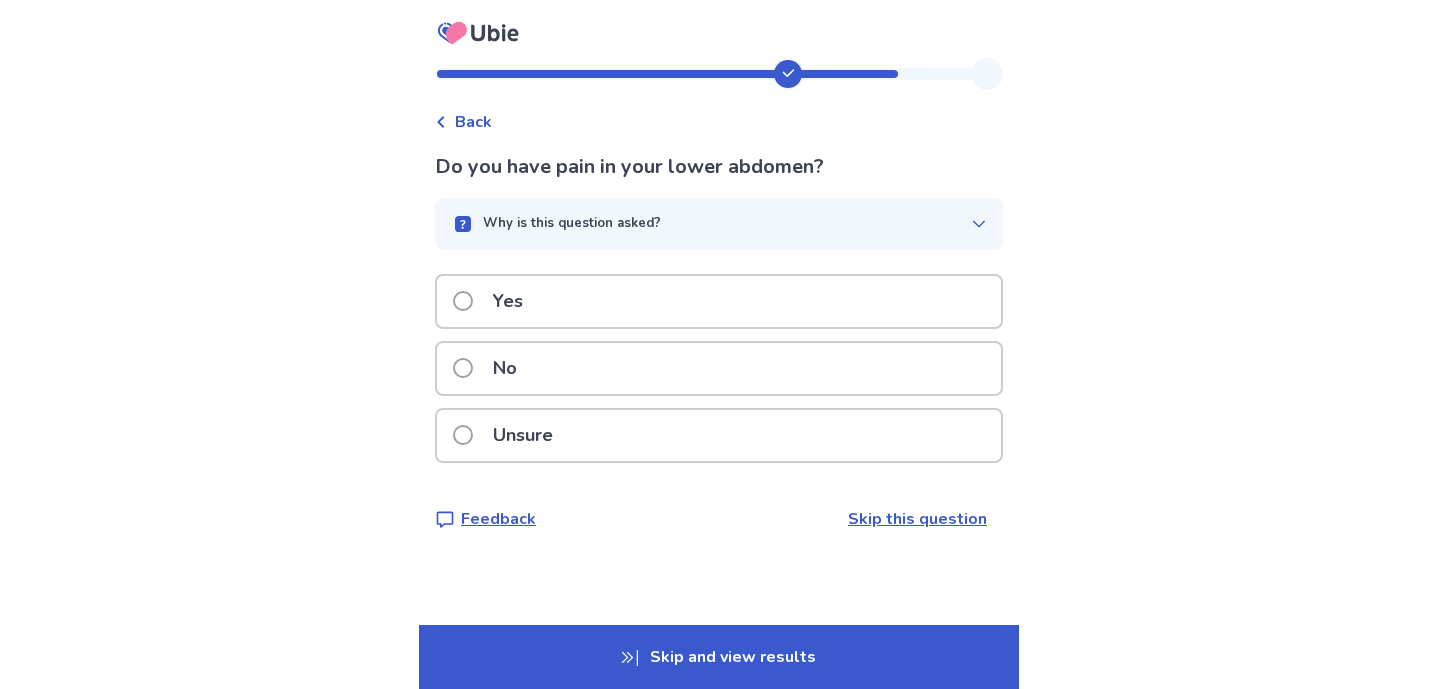 click on "Yes" at bounding box center (719, 301) 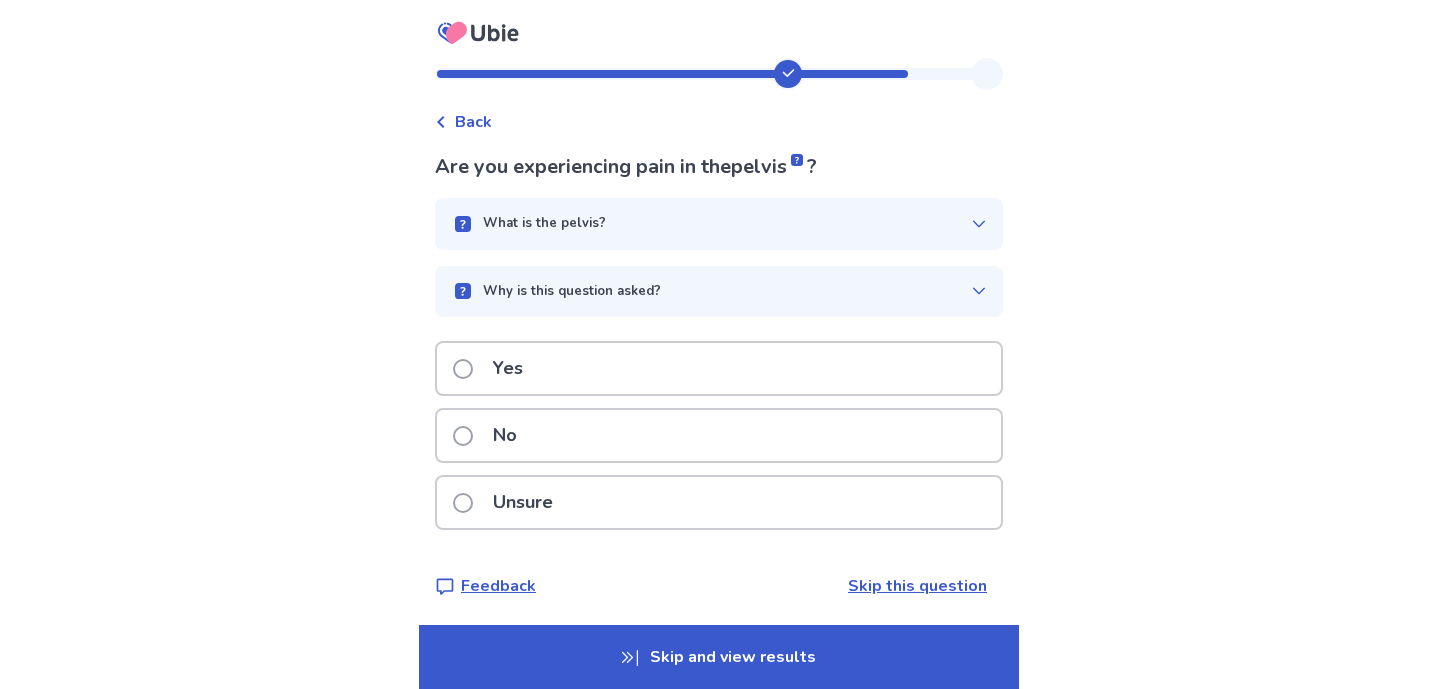 click on "Yes" at bounding box center [719, 368] 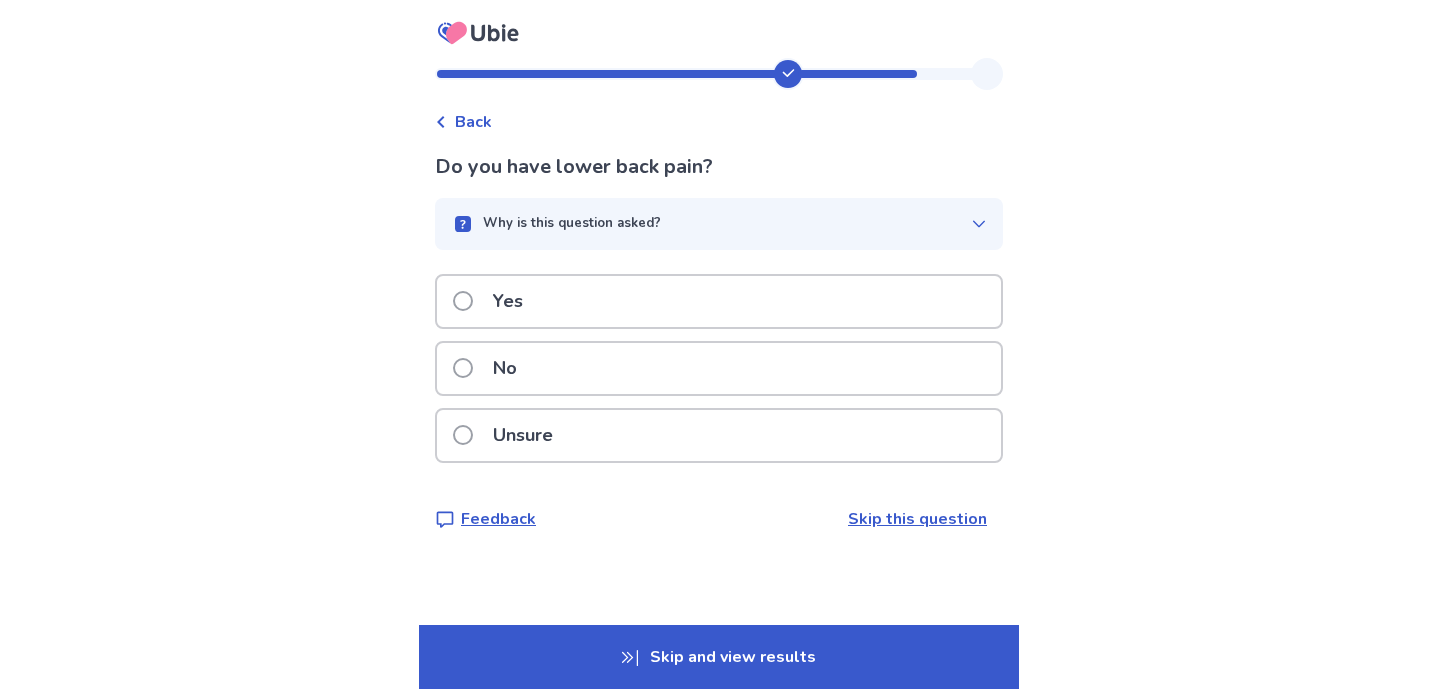 click on "Yes" at bounding box center (719, 301) 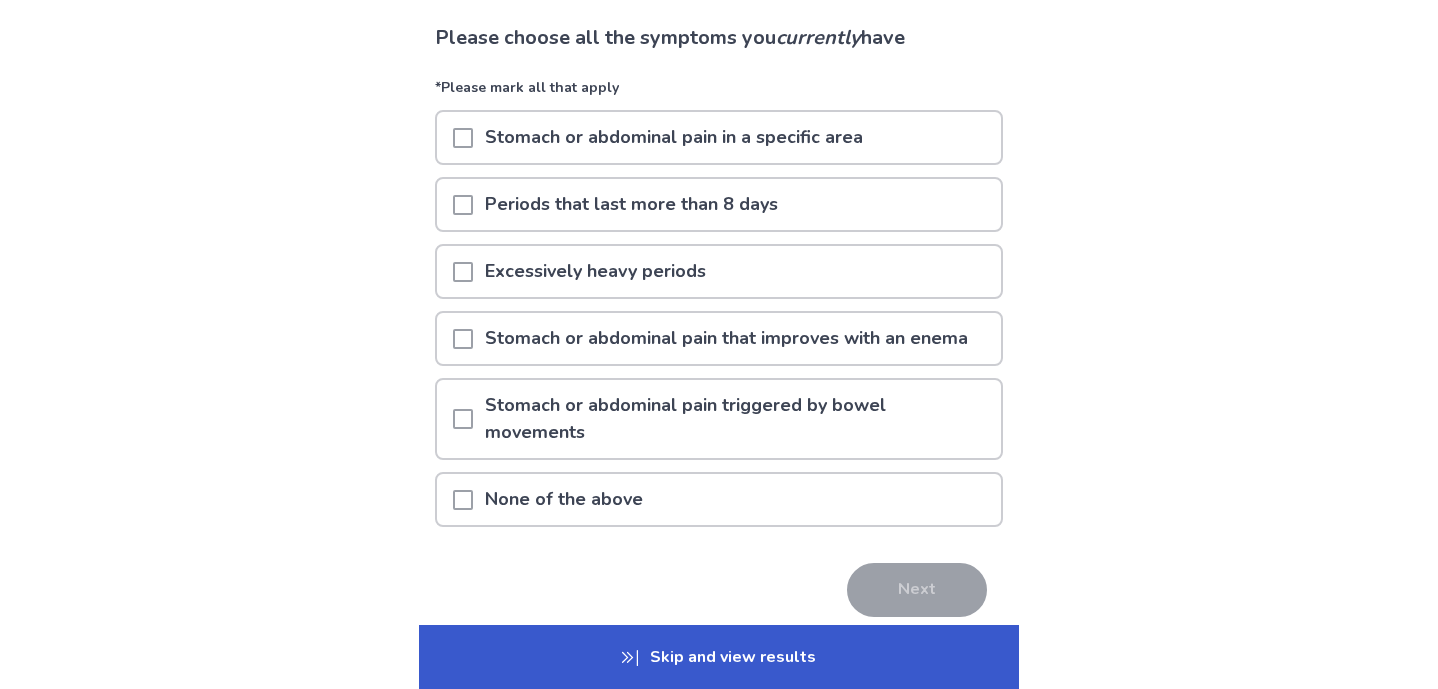 scroll, scrollTop: 0, scrollLeft: 0, axis: both 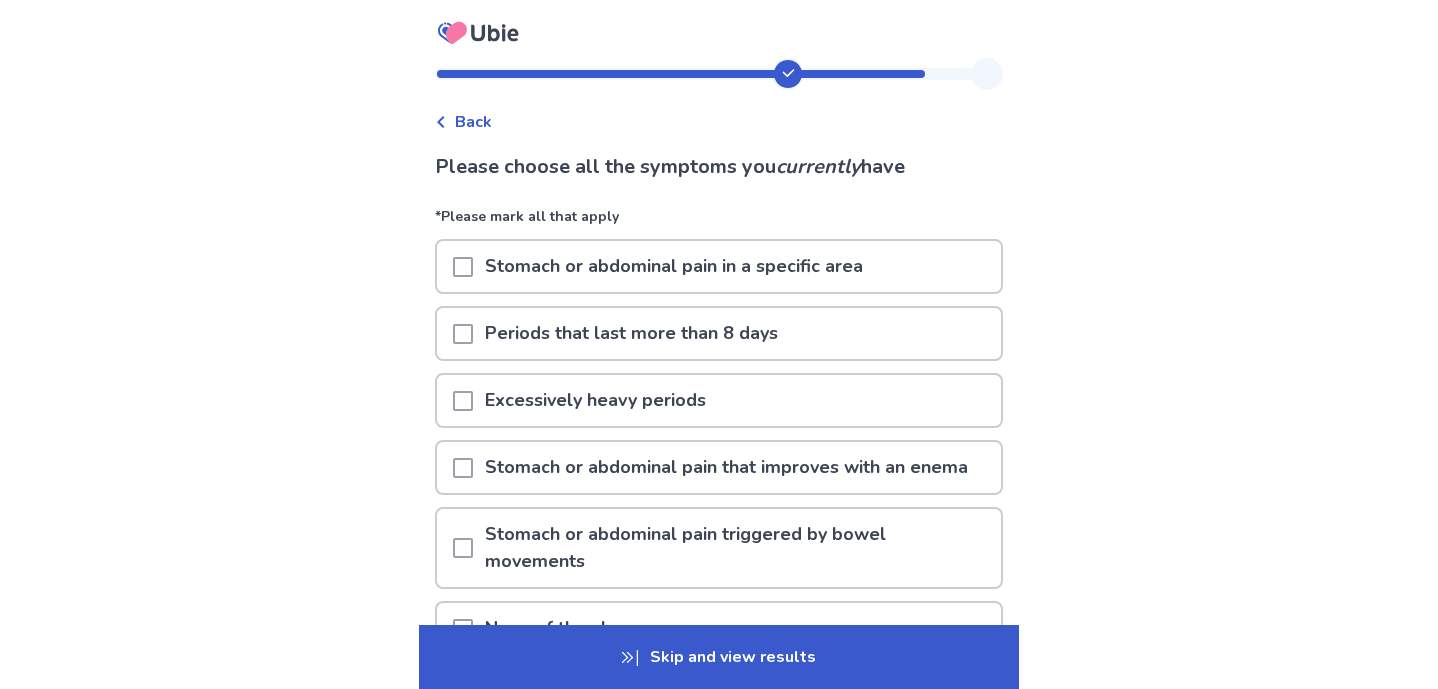 click on "Stomach or abdominal pain in a specific area" at bounding box center [674, 266] 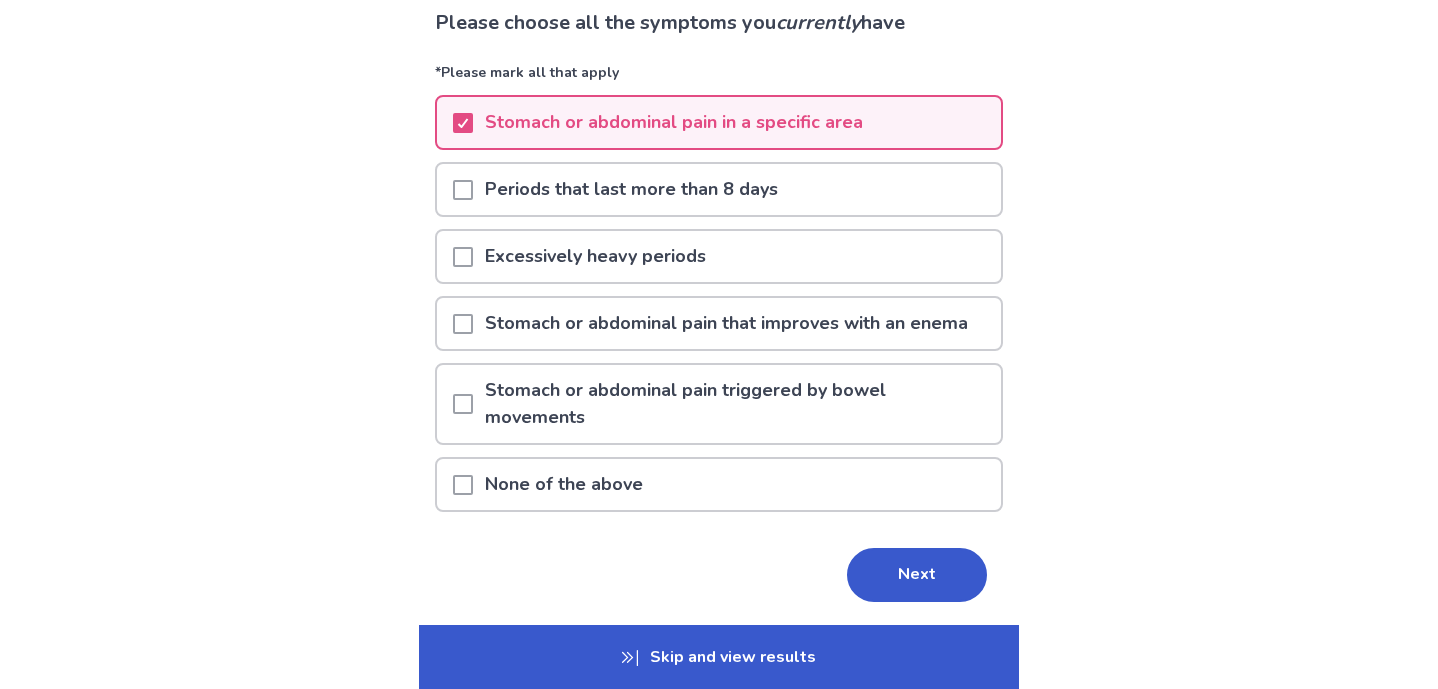 scroll, scrollTop: 145, scrollLeft: 0, axis: vertical 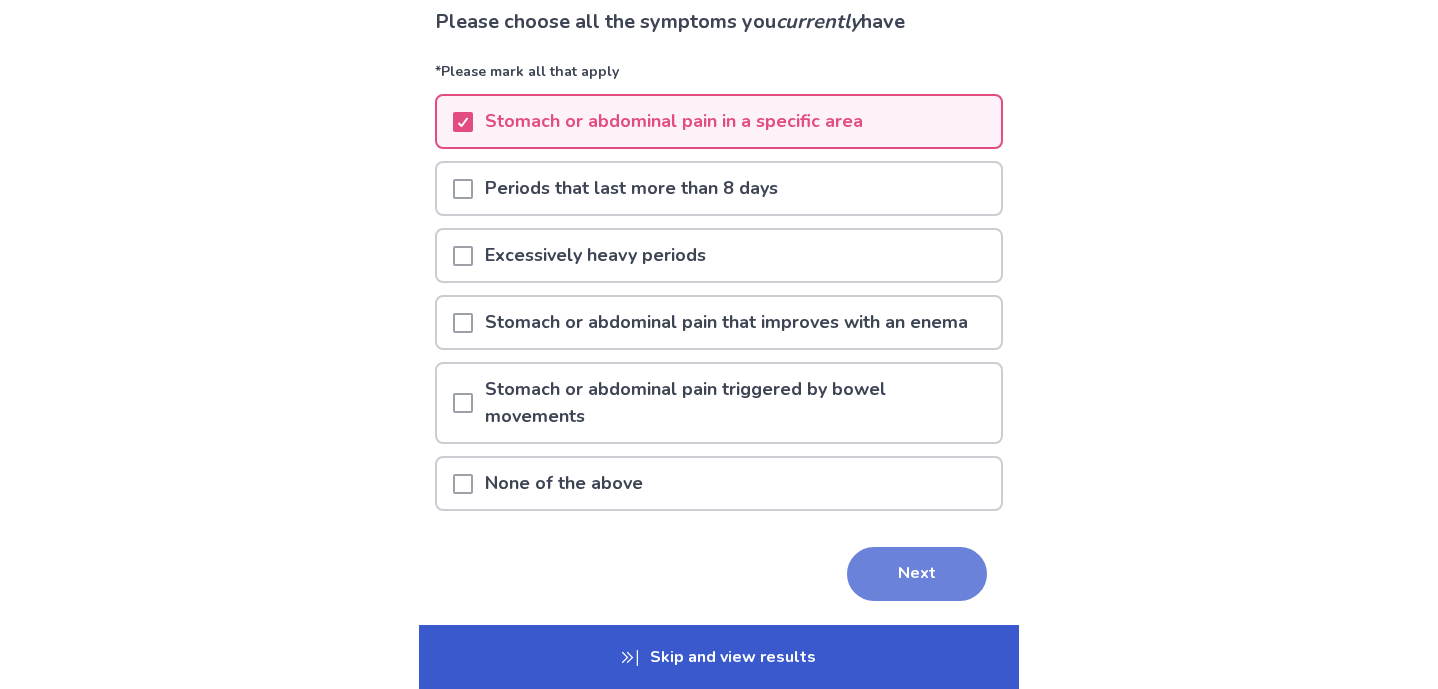 click on "Next" at bounding box center (917, 574) 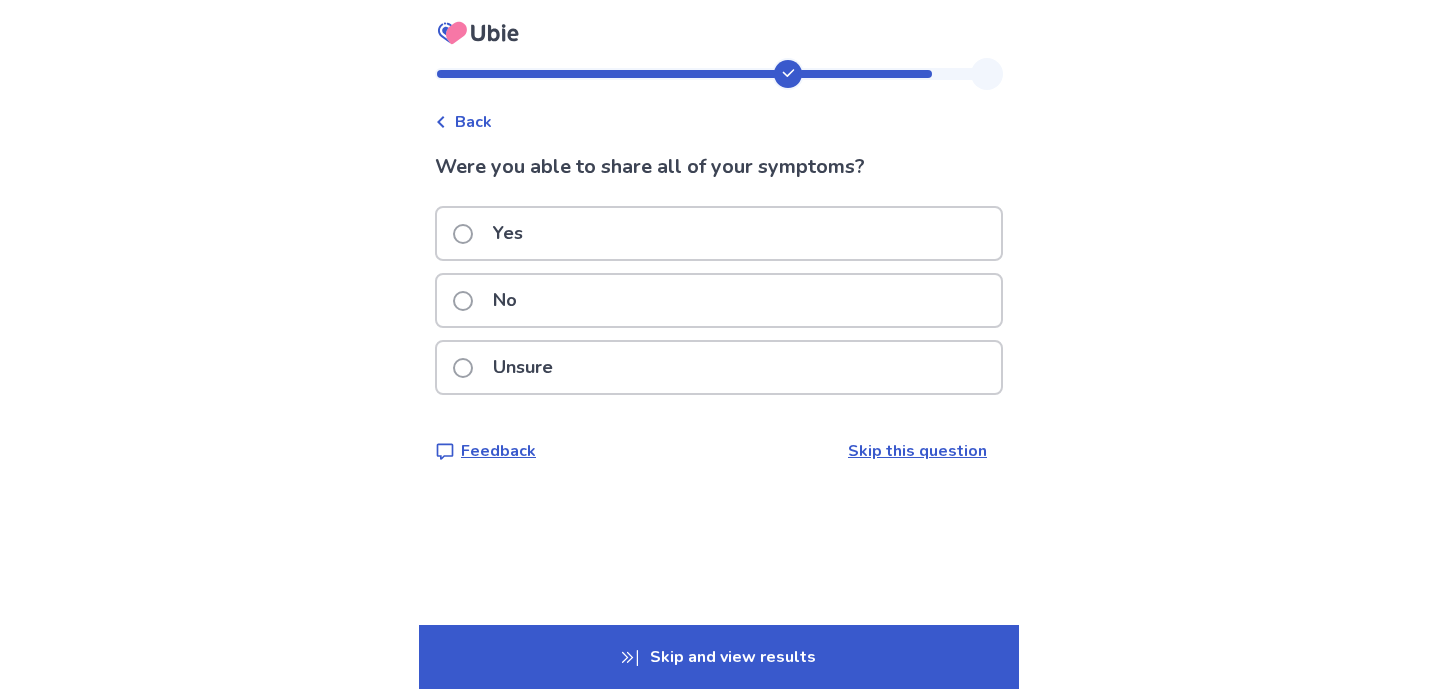 click on "Unsure" at bounding box center (719, 367) 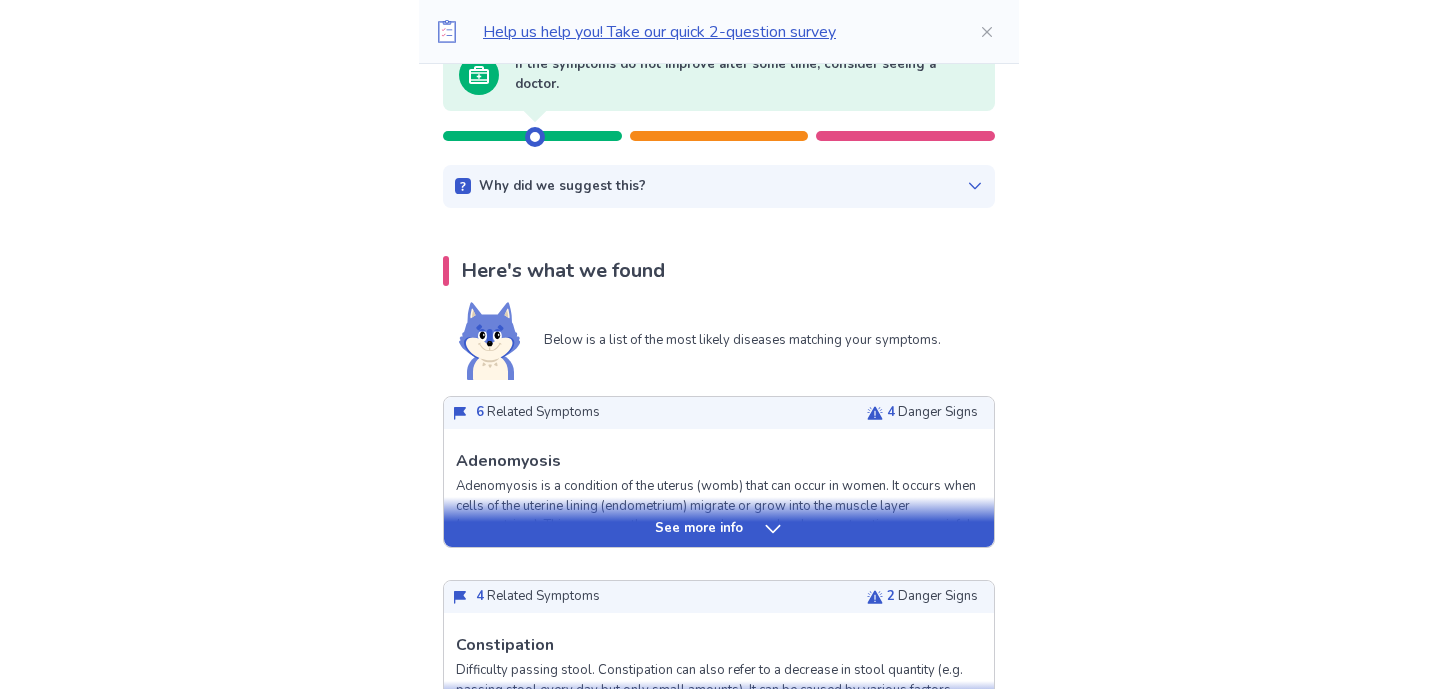 scroll, scrollTop: 299, scrollLeft: 0, axis: vertical 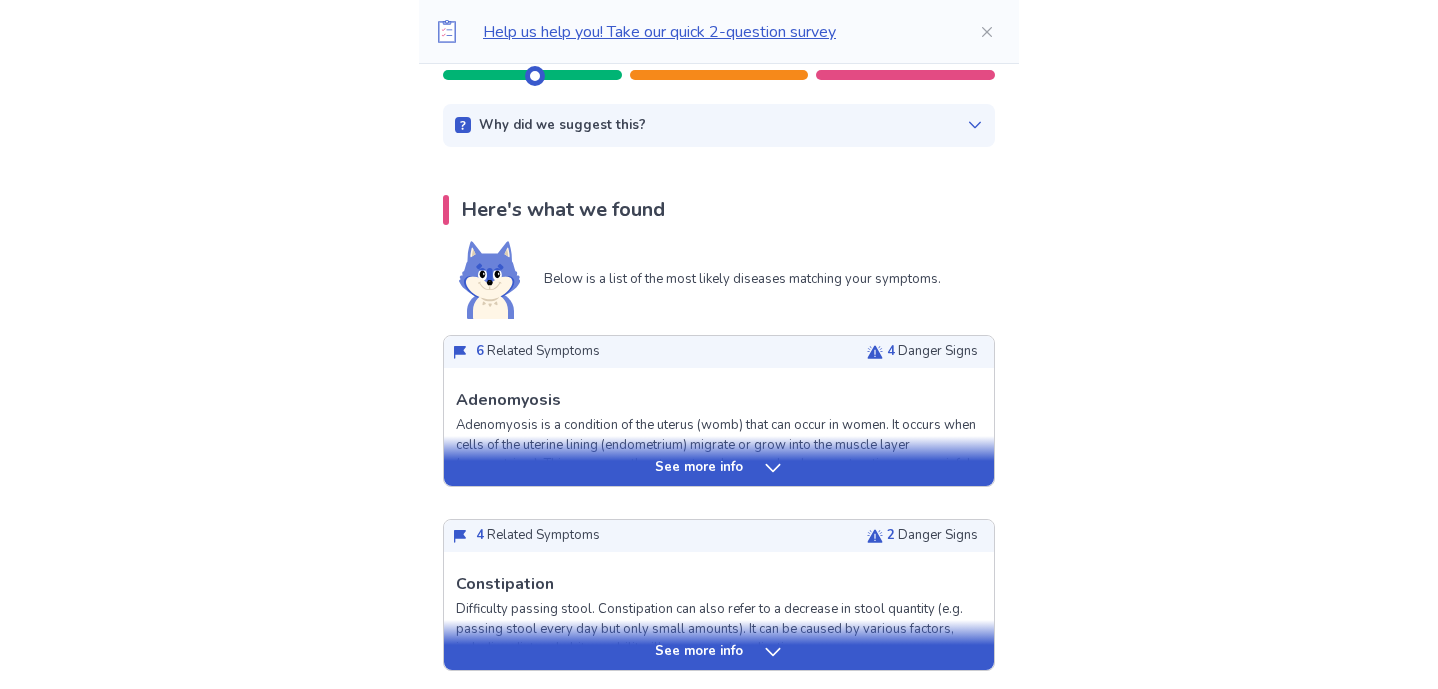click 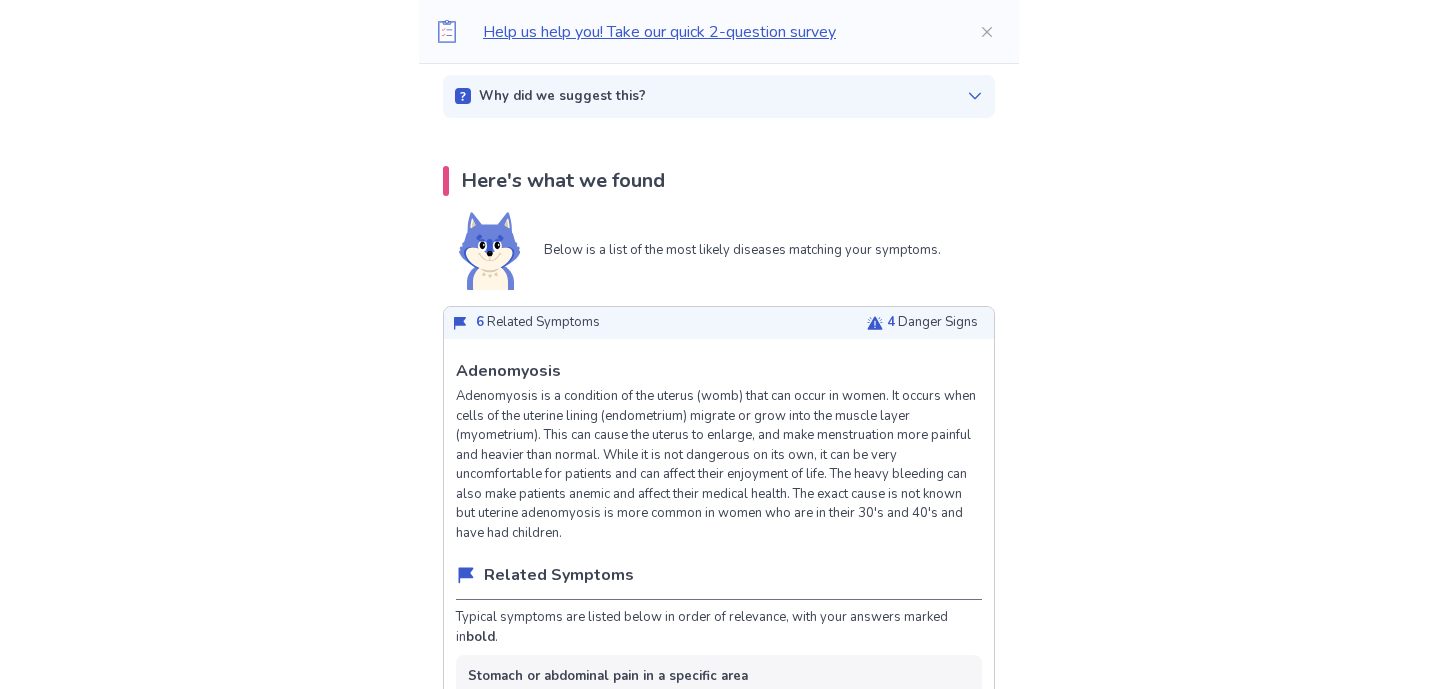 scroll, scrollTop: 223, scrollLeft: 0, axis: vertical 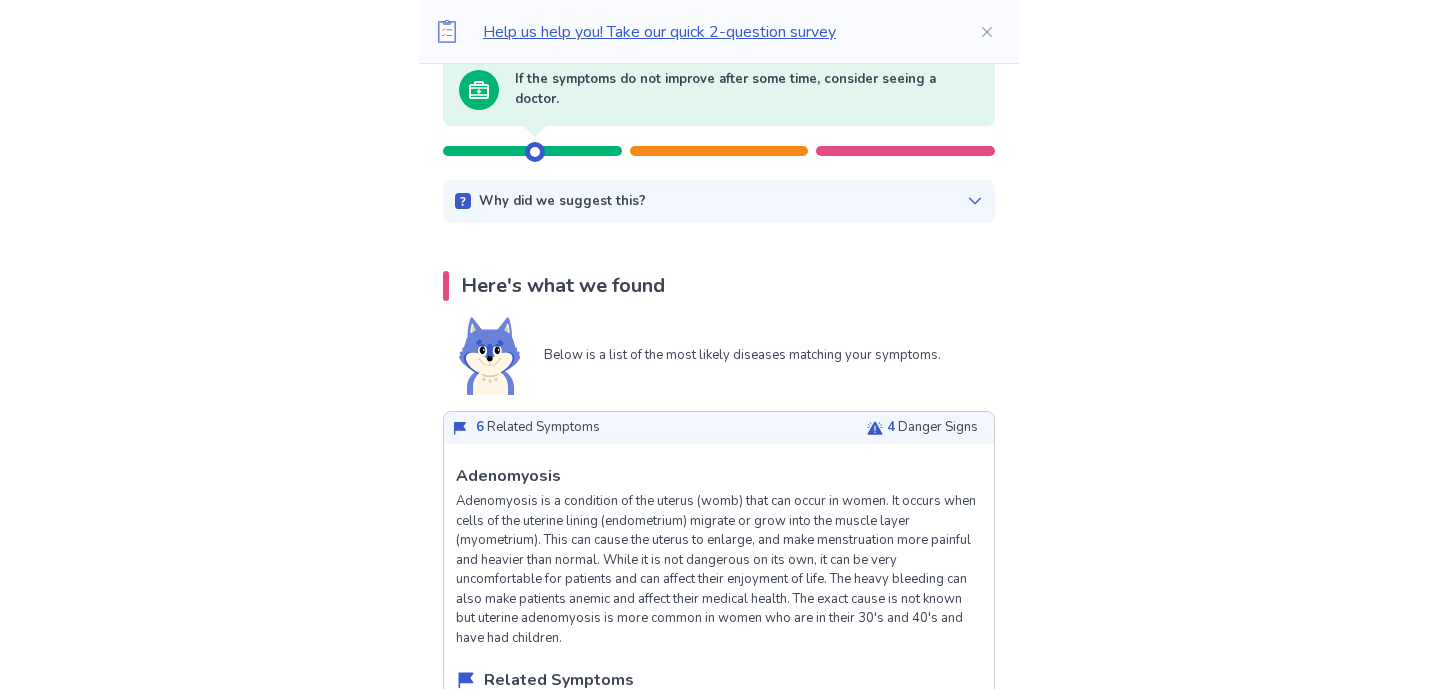 click on "6 Related Symptoms 4 Danger Signs" at bounding box center [719, 428] 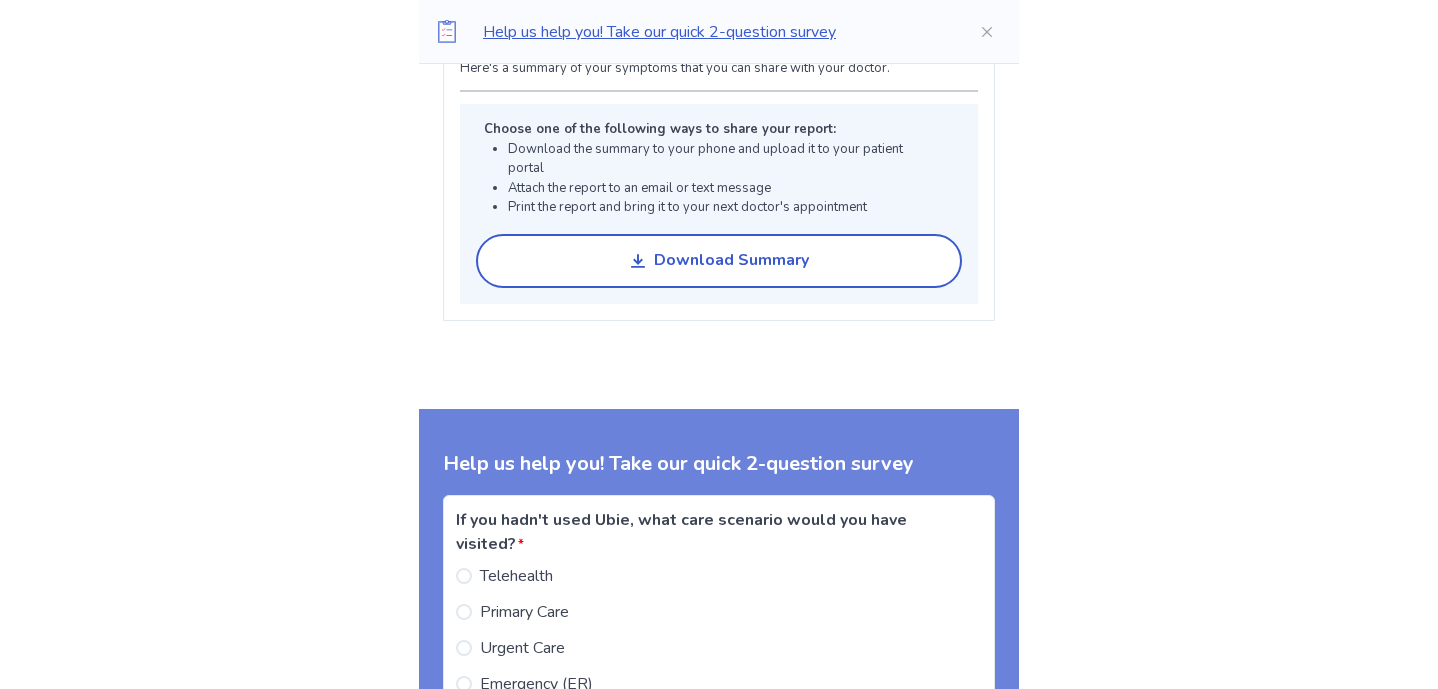 scroll, scrollTop: 3534, scrollLeft: 0, axis: vertical 